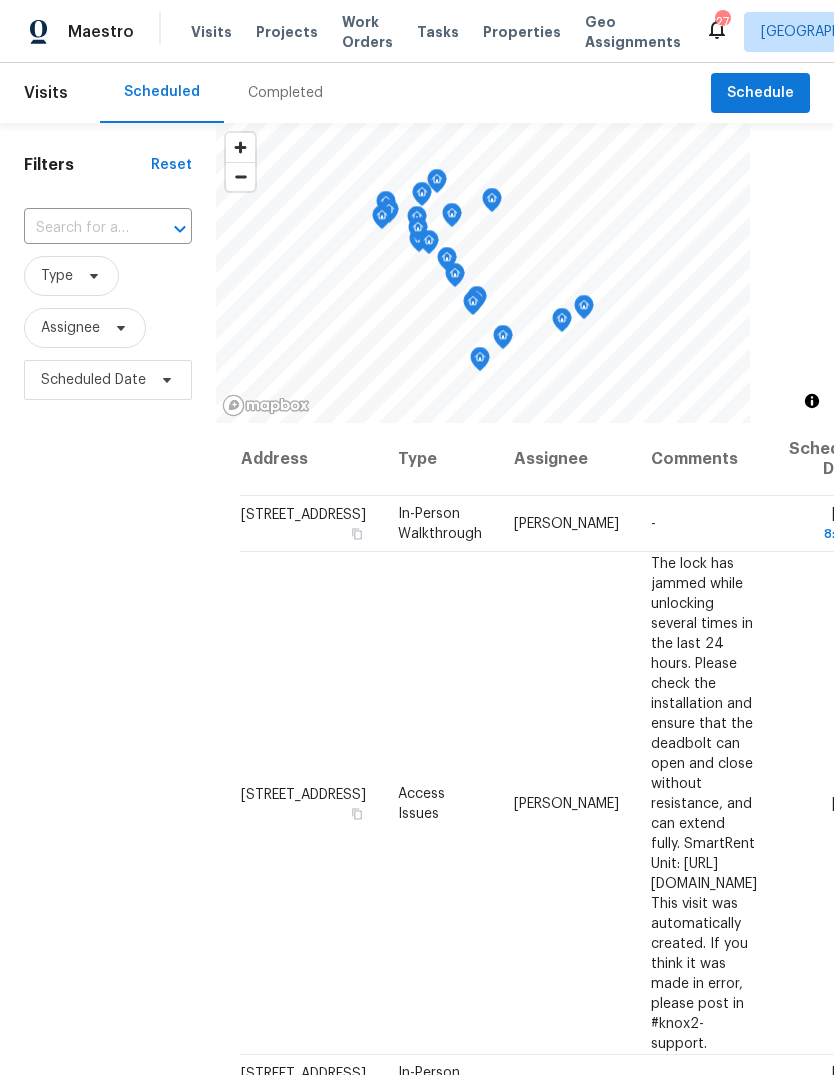 scroll, scrollTop: 0, scrollLeft: 0, axis: both 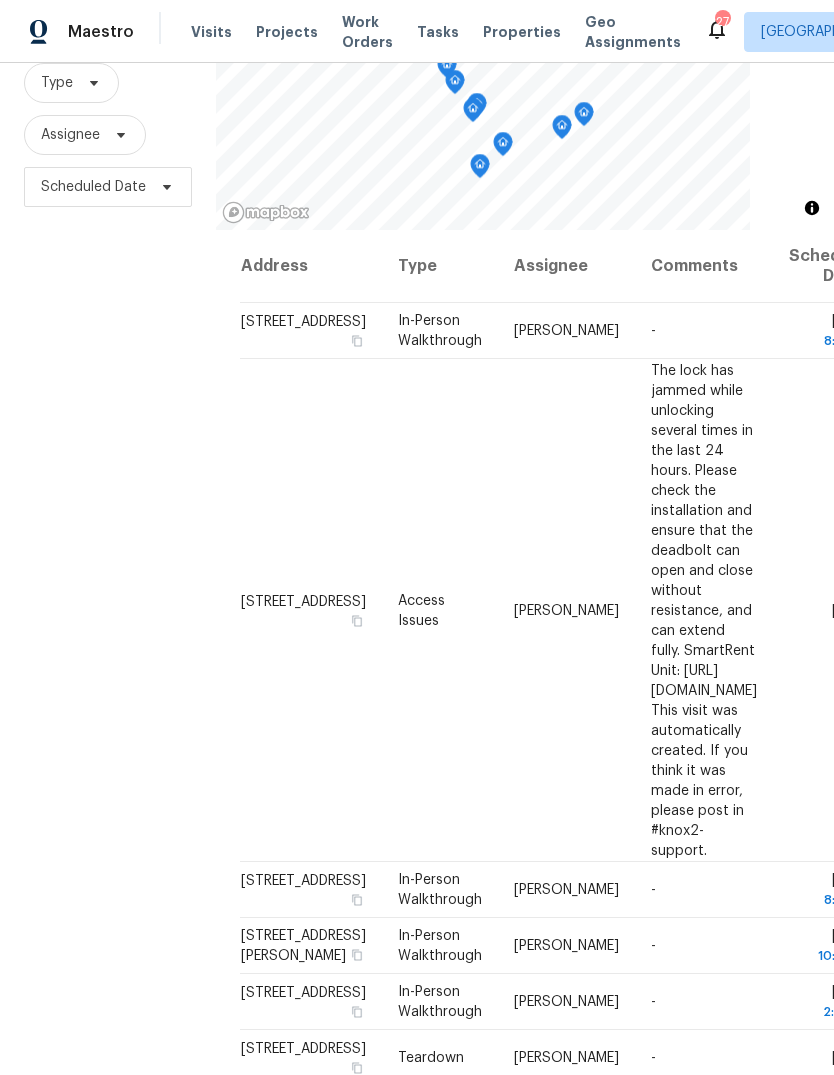 click on "Maestro Visits Projects Work Orders Tasks Properties Geo Assignments 27 Charleston, SC Matt Davidson" at bounding box center [417, 31] 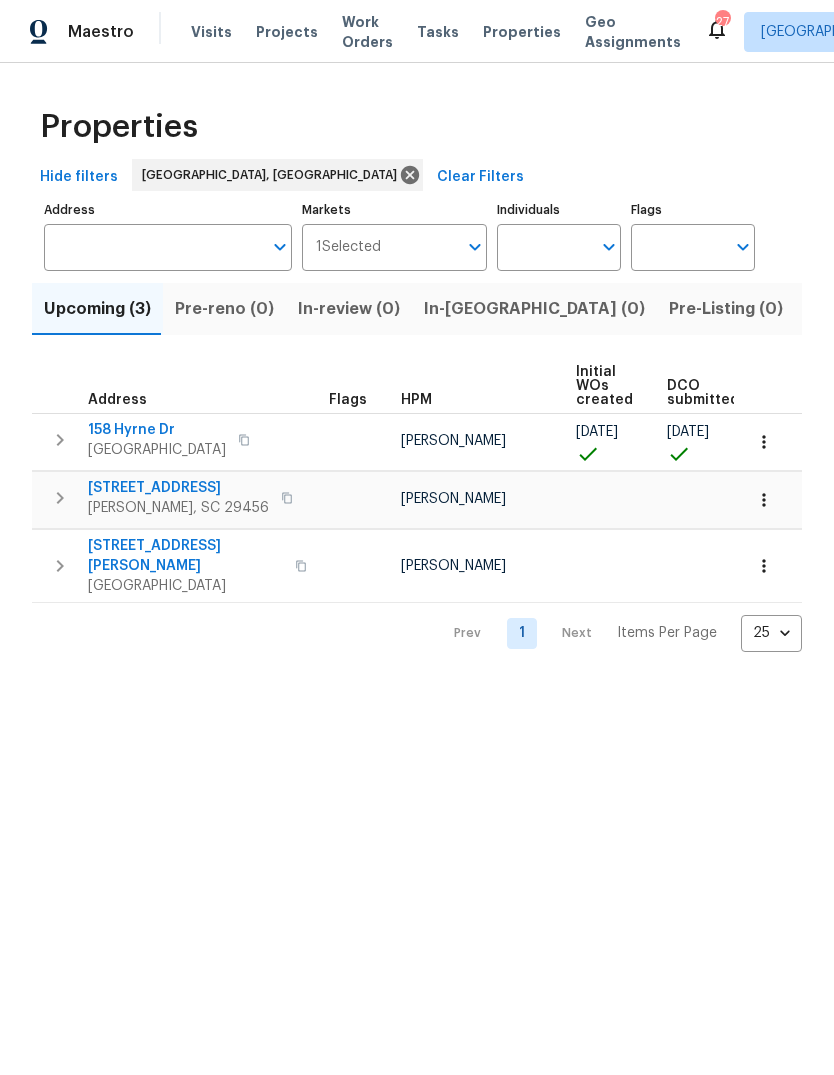 click on "Resale (17)" at bounding box center [958, 309] 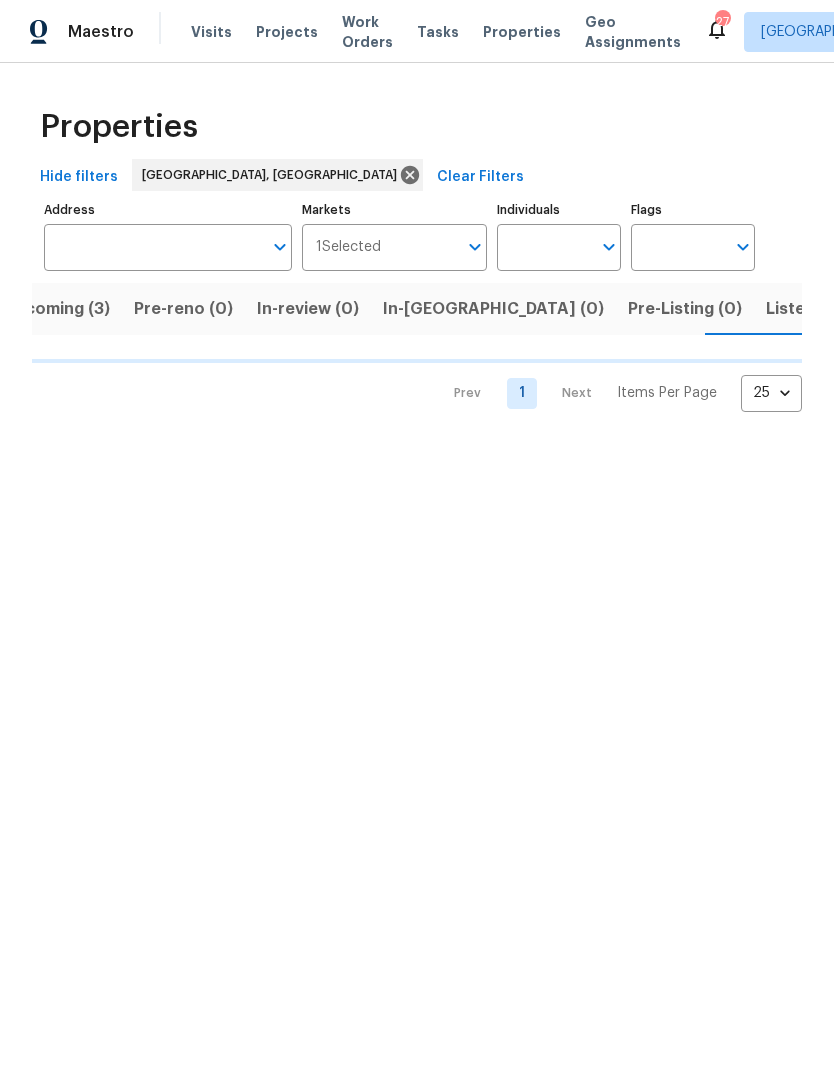 scroll, scrollTop: 0, scrollLeft: 49, axis: horizontal 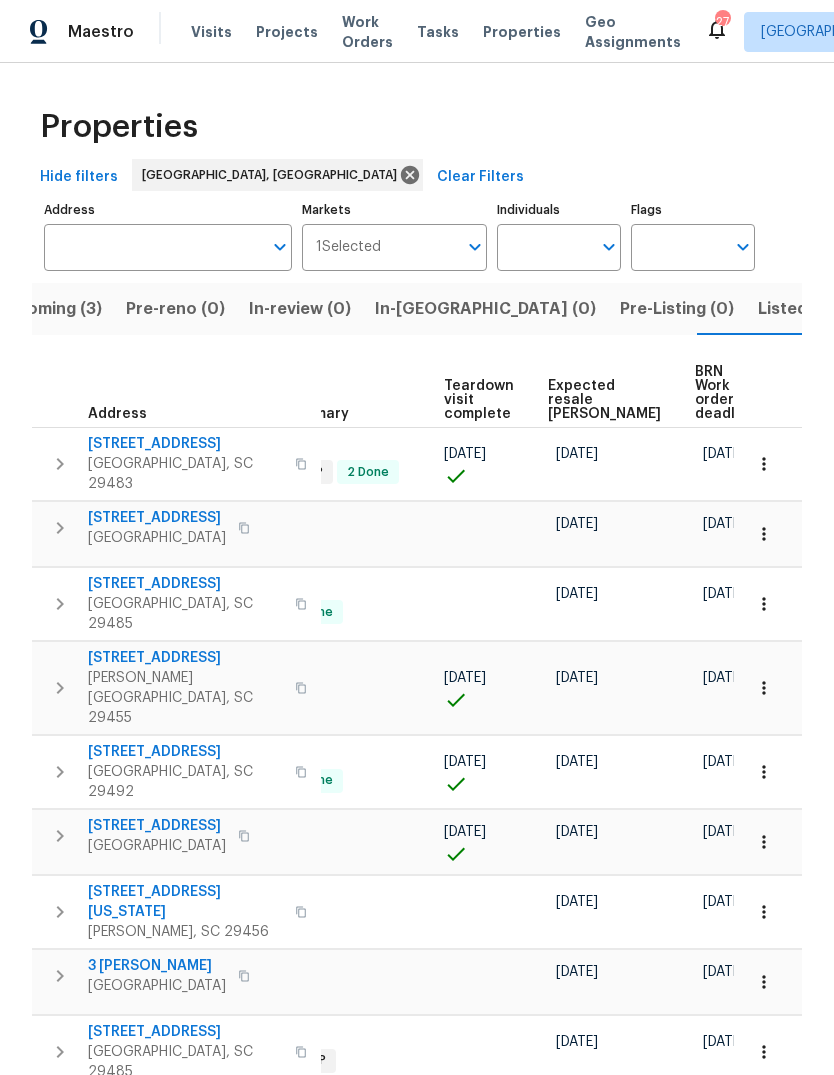 click 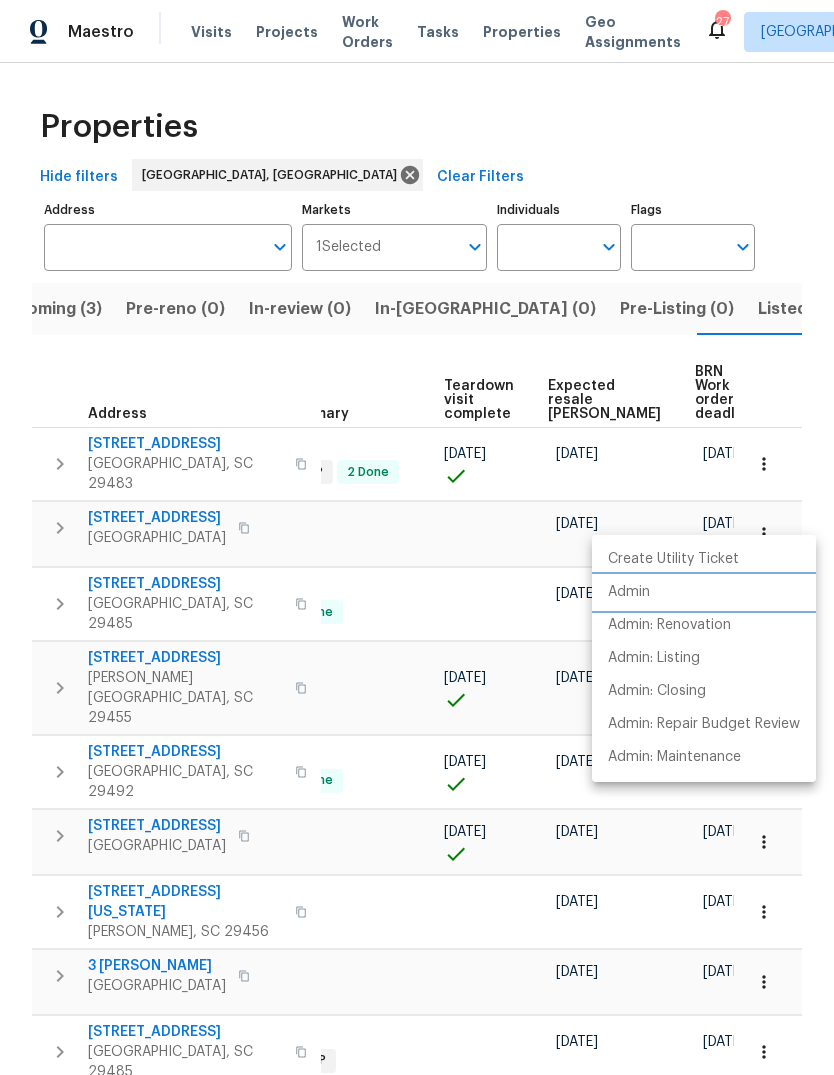 click on "Admin" at bounding box center (629, 592) 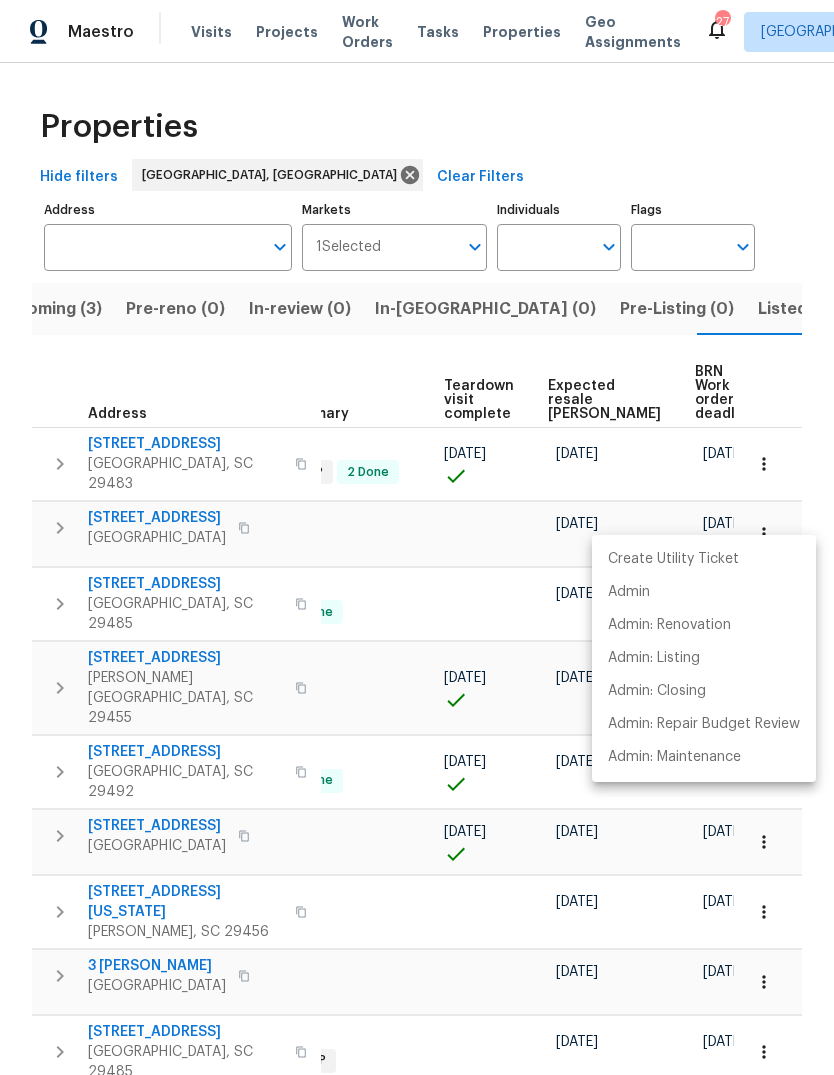 click at bounding box center [417, 537] 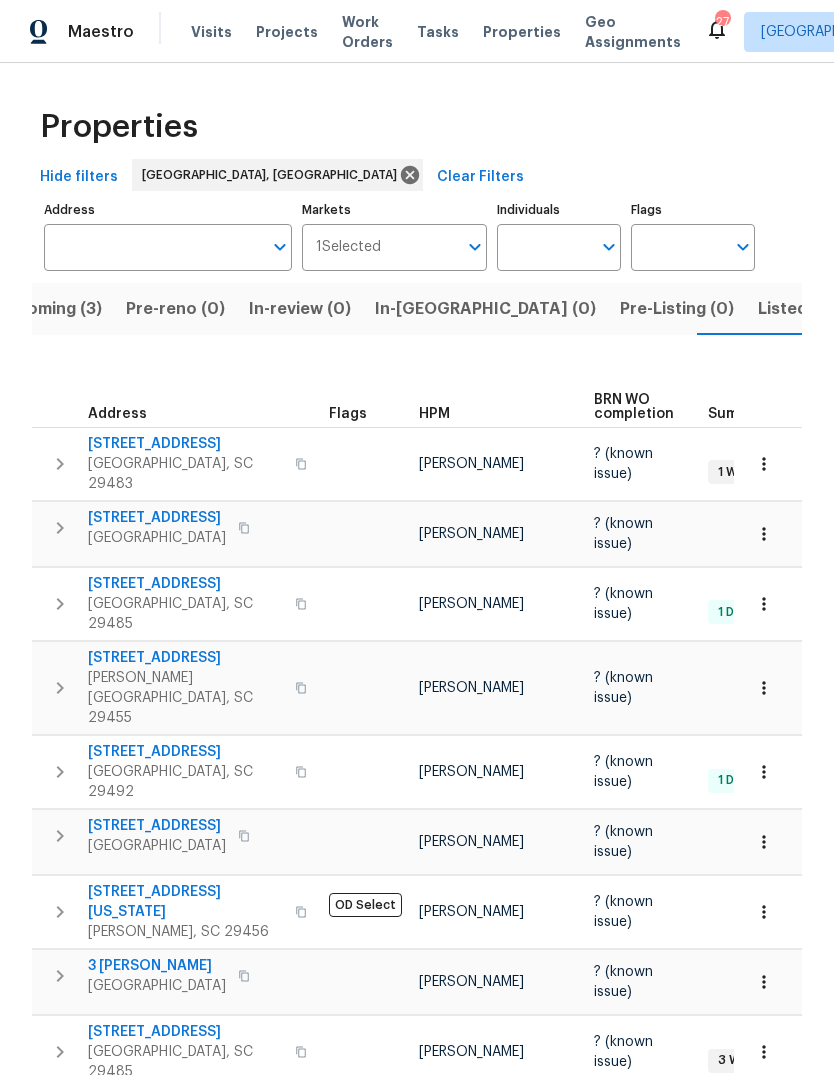 scroll, scrollTop: 0, scrollLeft: 0, axis: both 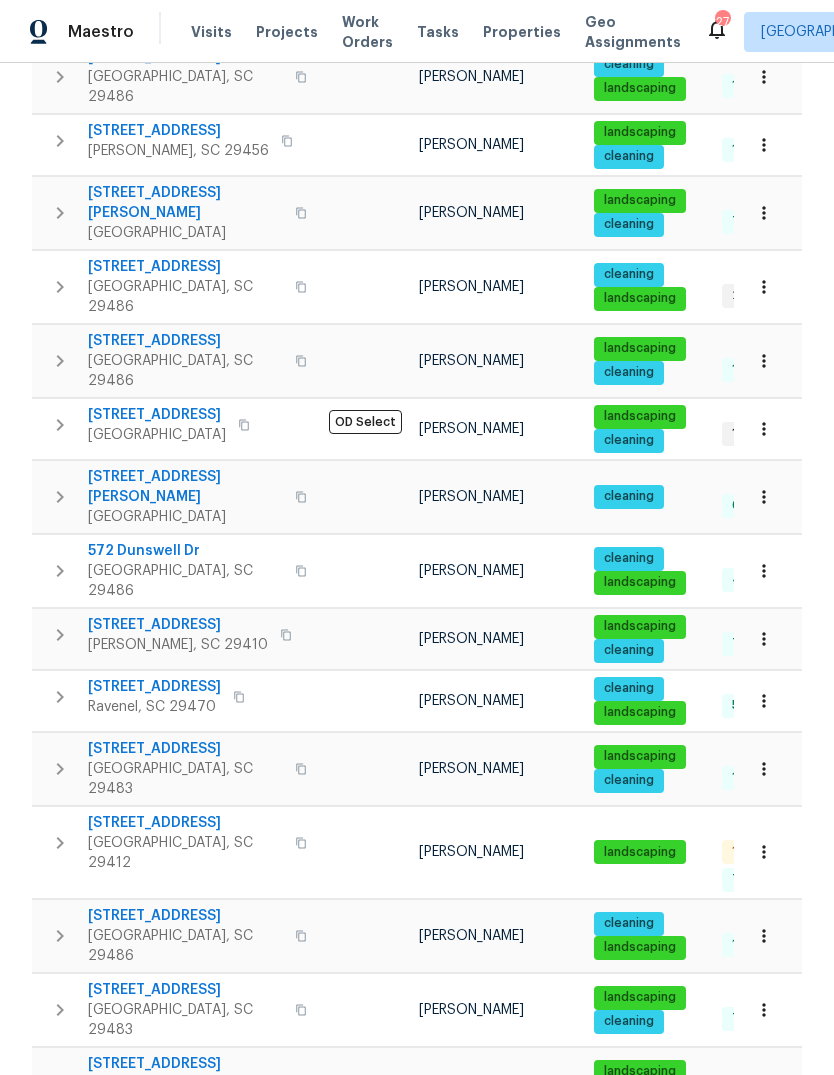 click on "[STREET_ADDRESS]" at bounding box center (185, 823) 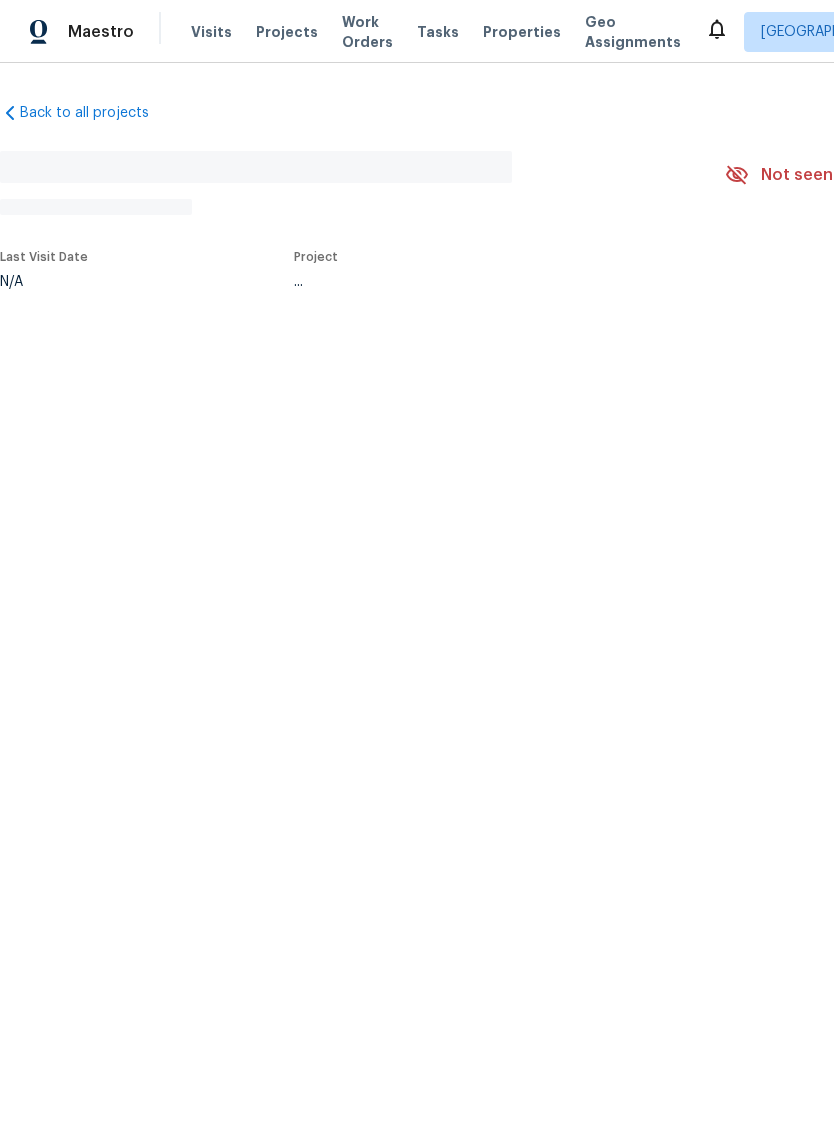 scroll, scrollTop: 0, scrollLeft: 0, axis: both 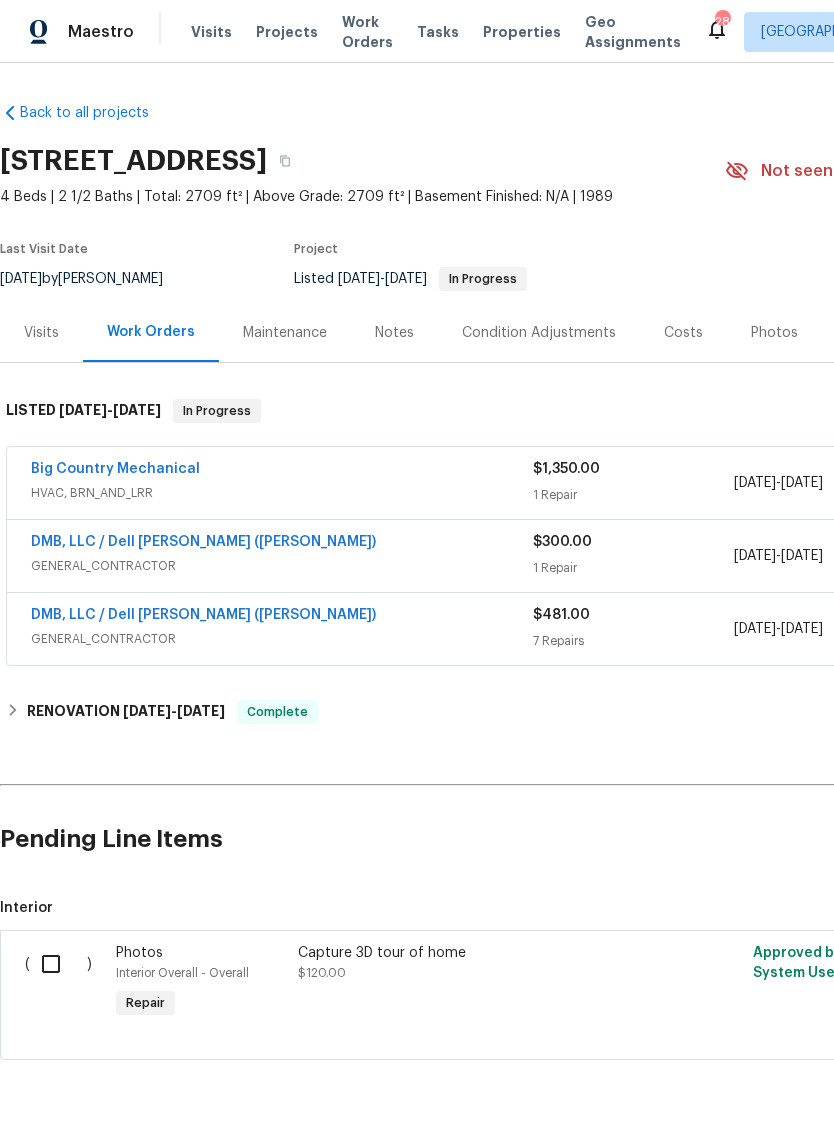 click on "Big Country Mechanical" at bounding box center [115, 469] 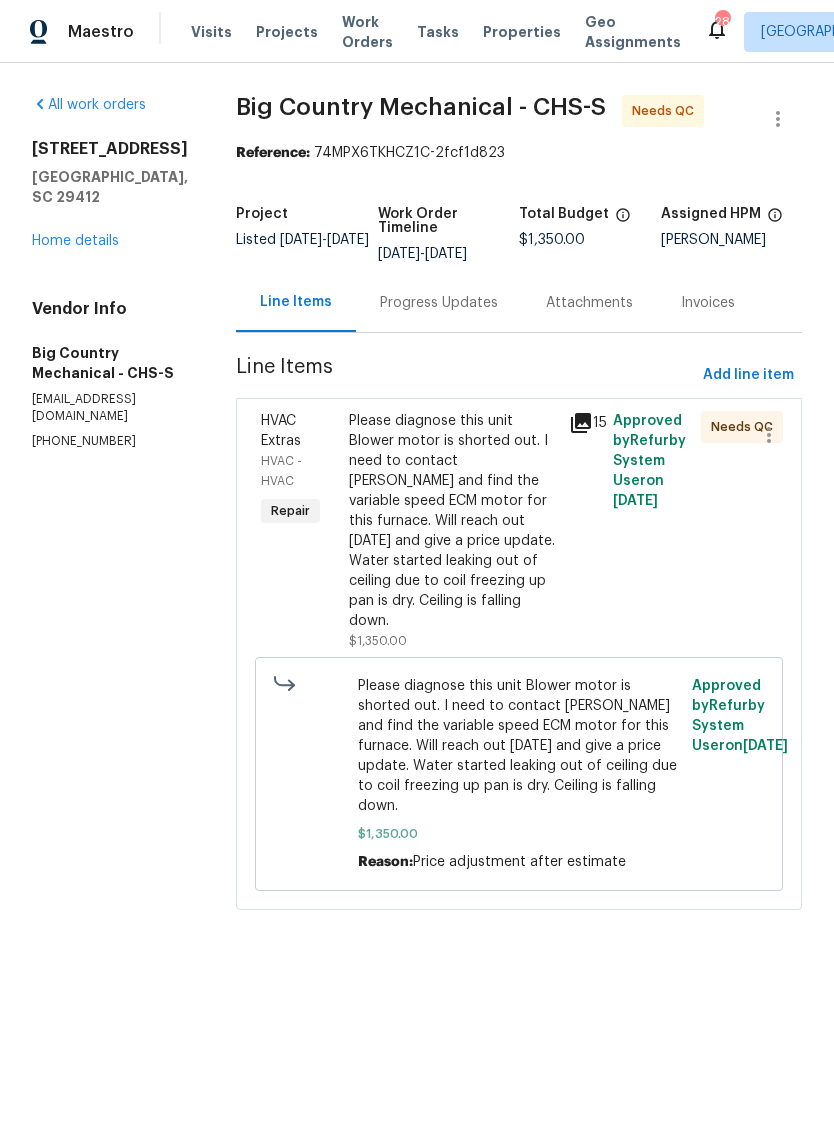click on "Please diagnose this unit
Blower motor is shorted out. I need to contact Lennox and find the variable speed ECM motor for this furnace. Will reach out tomorrow and give a price update. Water started leaking out of ceiling due to coil freezing up pan is dry. Ceiling is falling down." at bounding box center (453, 521) 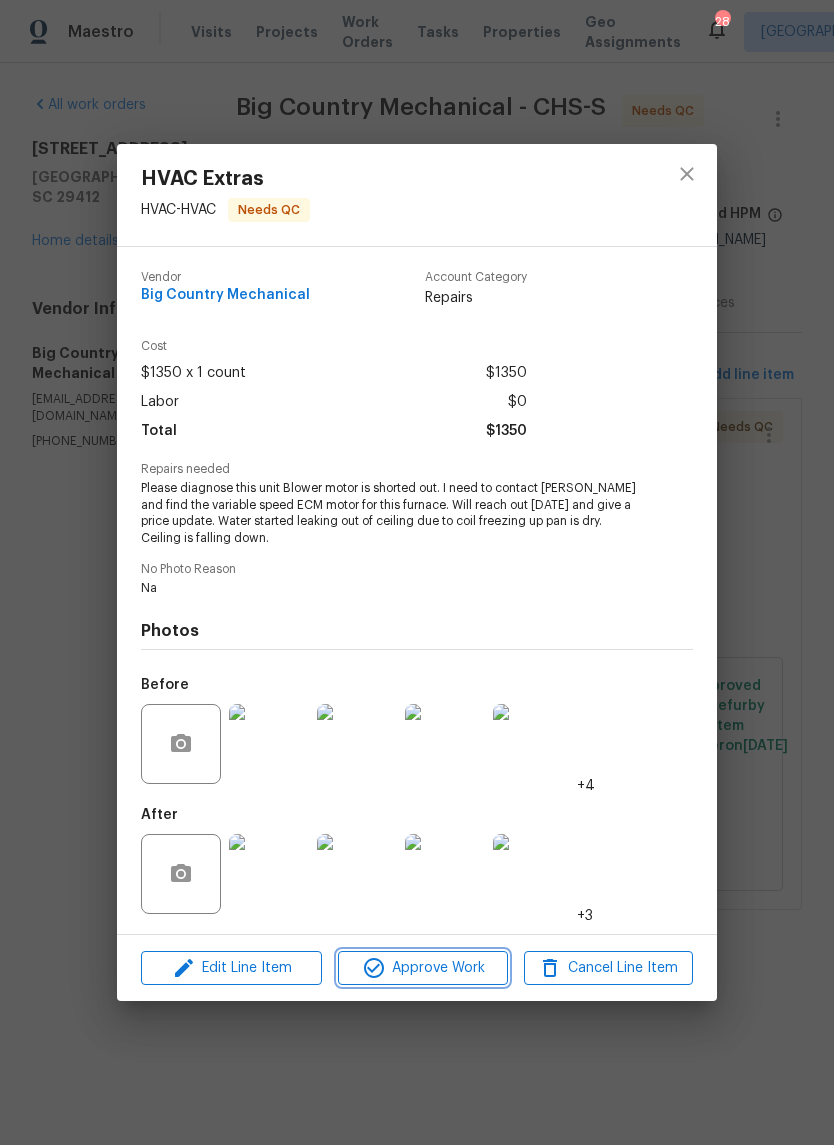 click on "Approve Work" at bounding box center (422, 968) 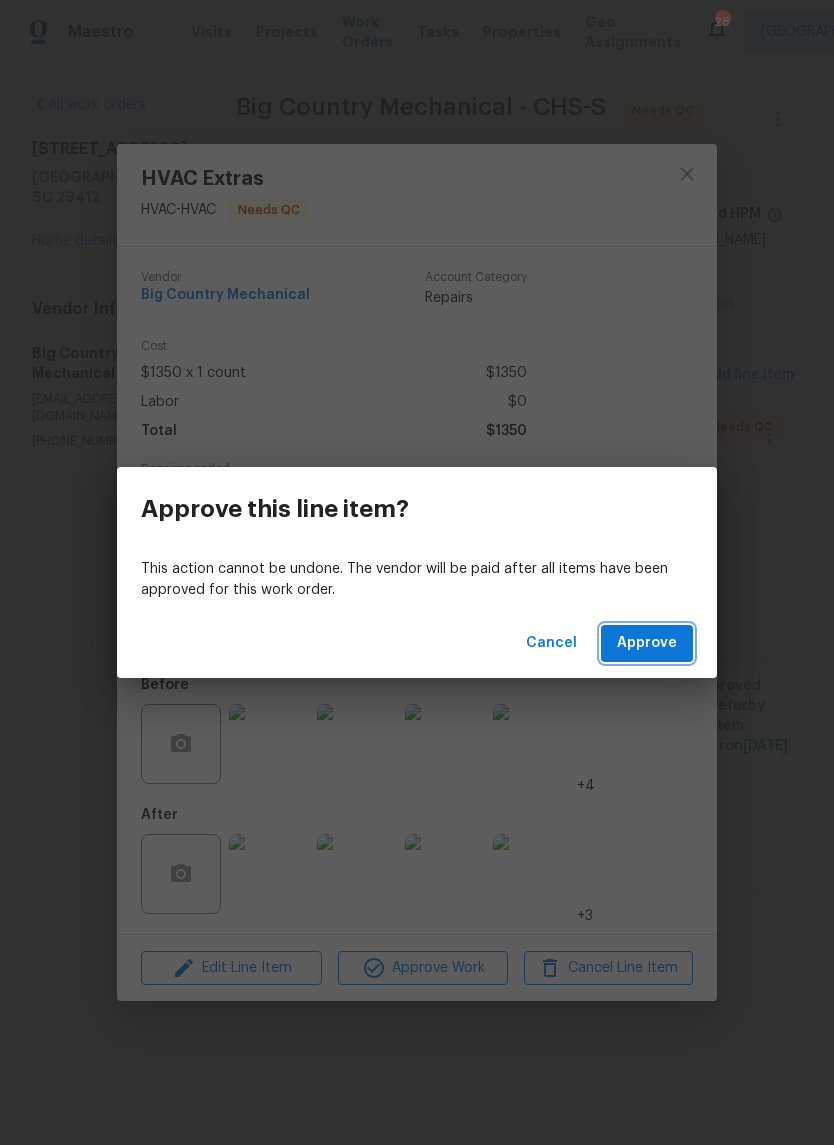 click on "Approve" at bounding box center (647, 643) 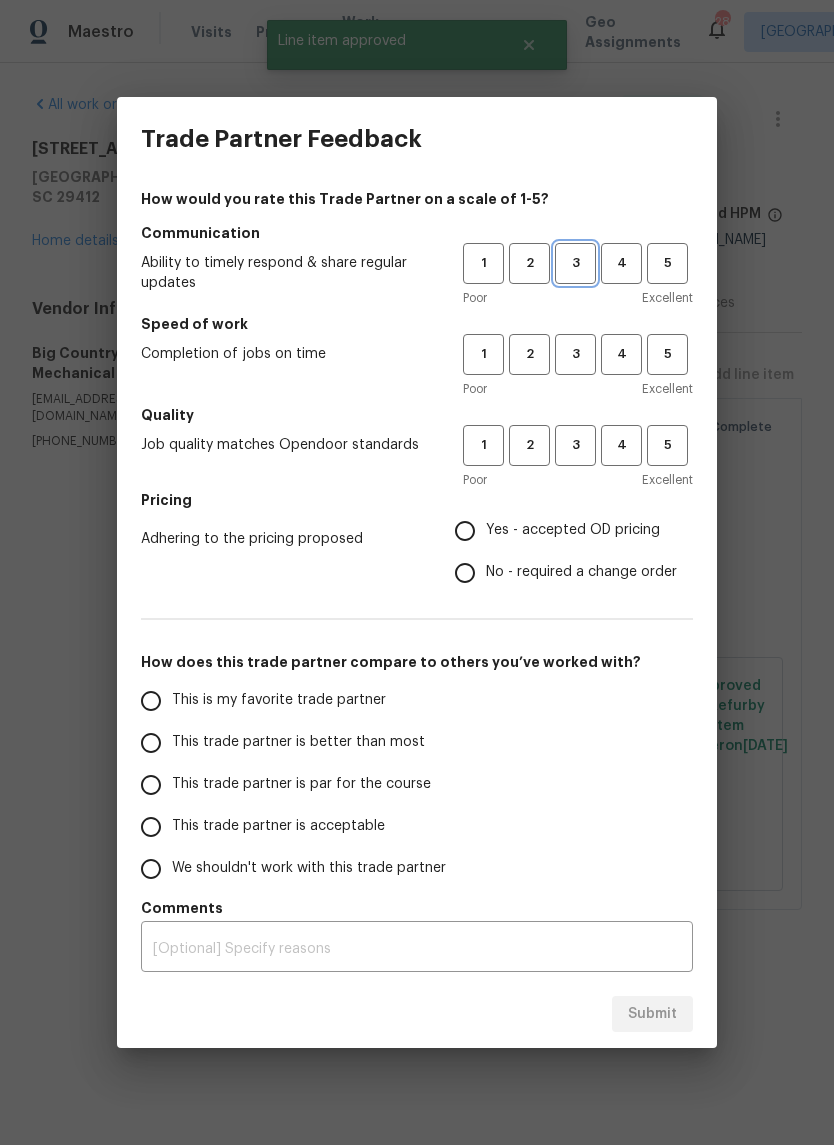 click on "3" at bounding box center (575, 263) 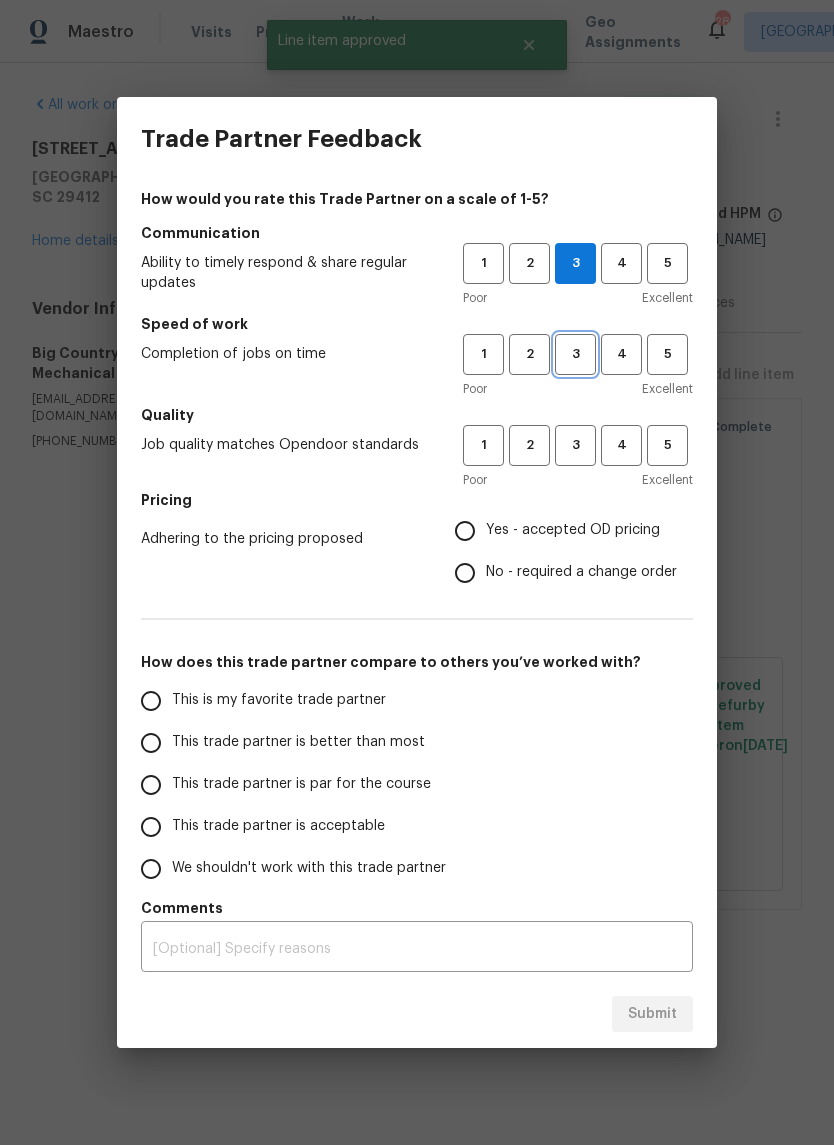 click on "3" at bounding box center (575, 354) 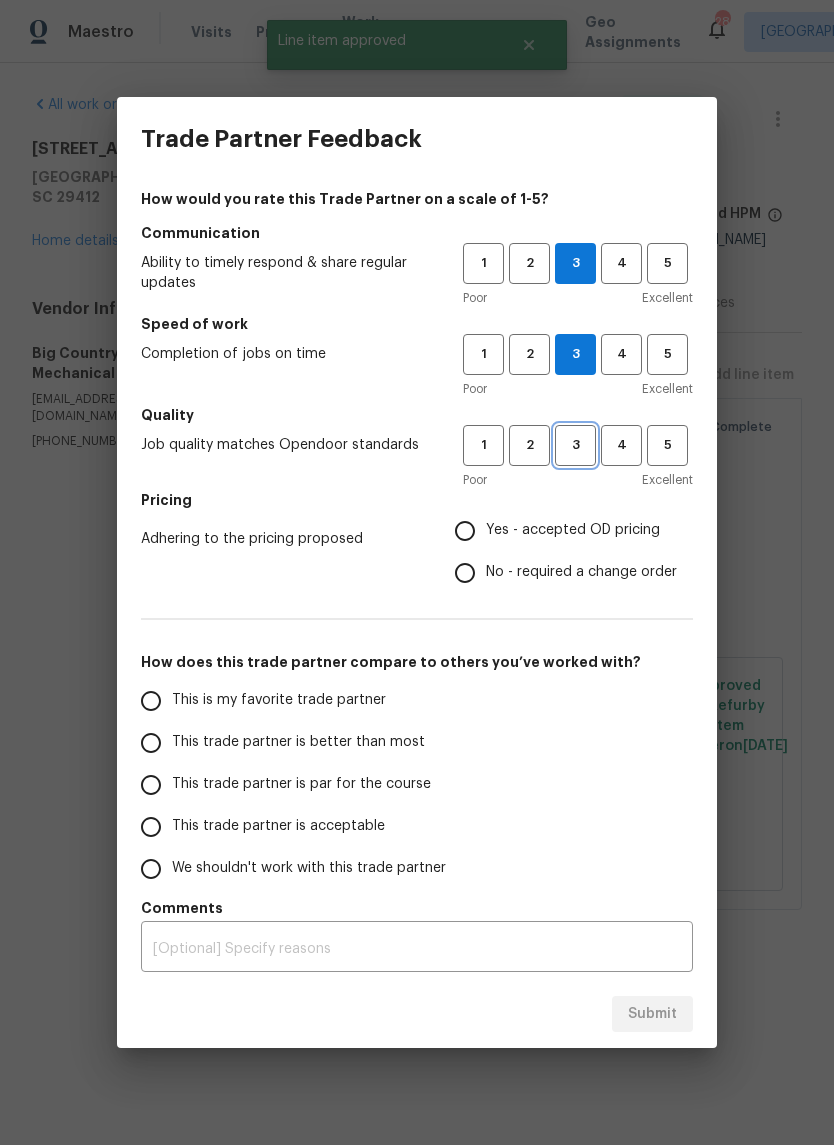 click on "3" at bounding box center (575, 445) 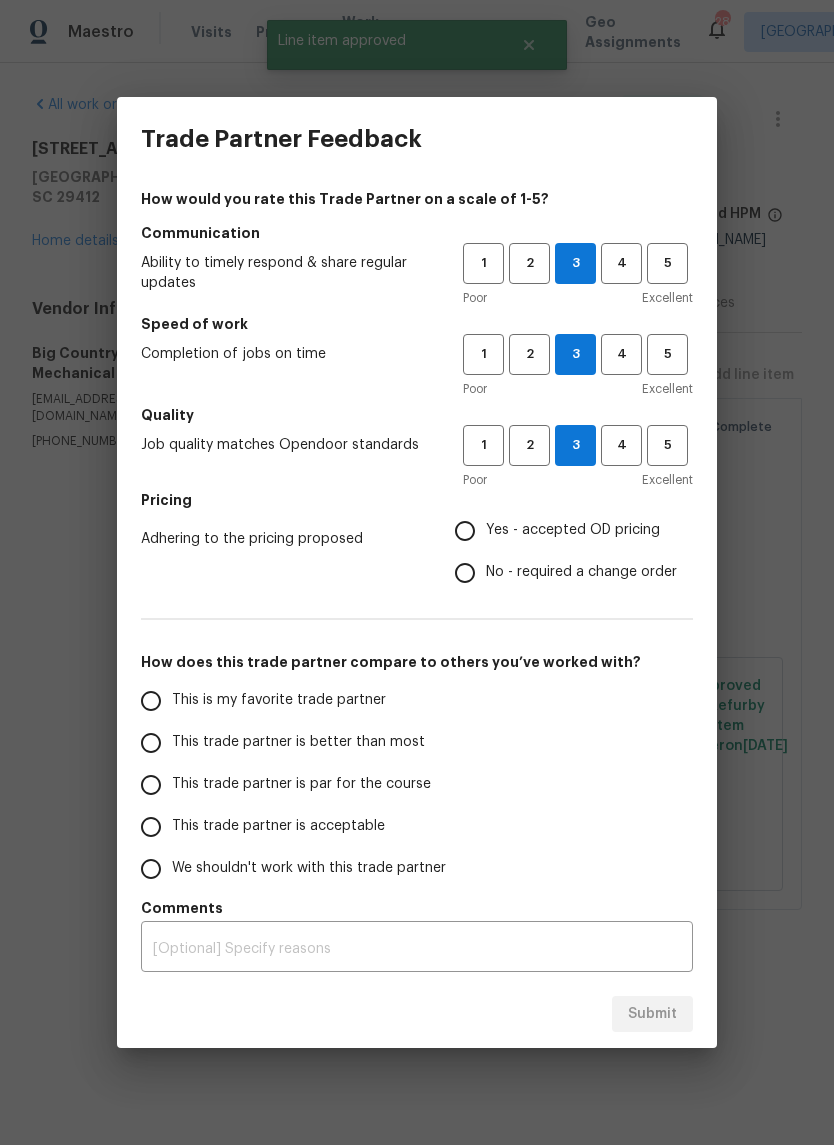 click on "Yes - accepted OD pricing" at bounding box center [465, 531] 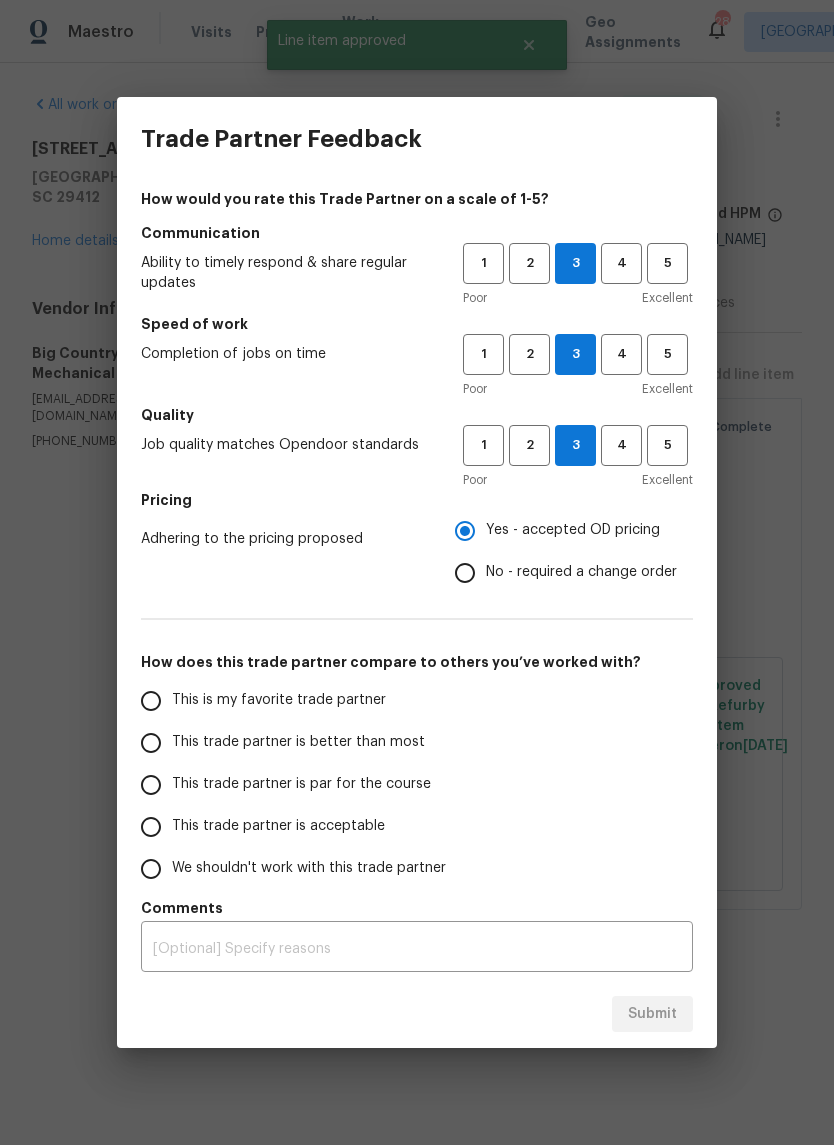 click on "This trade partner is par for the course" at bounding box center (151, 785) 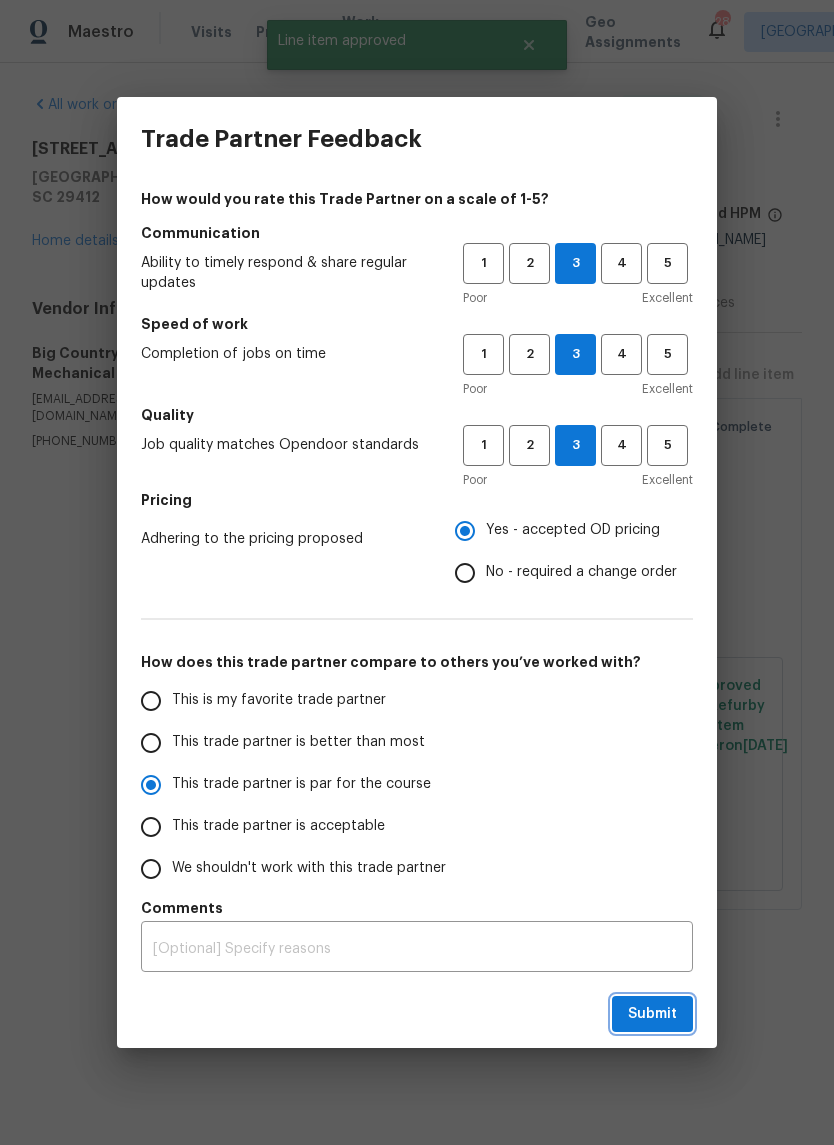 click on "Submit" at bounding box center (652, 1014) 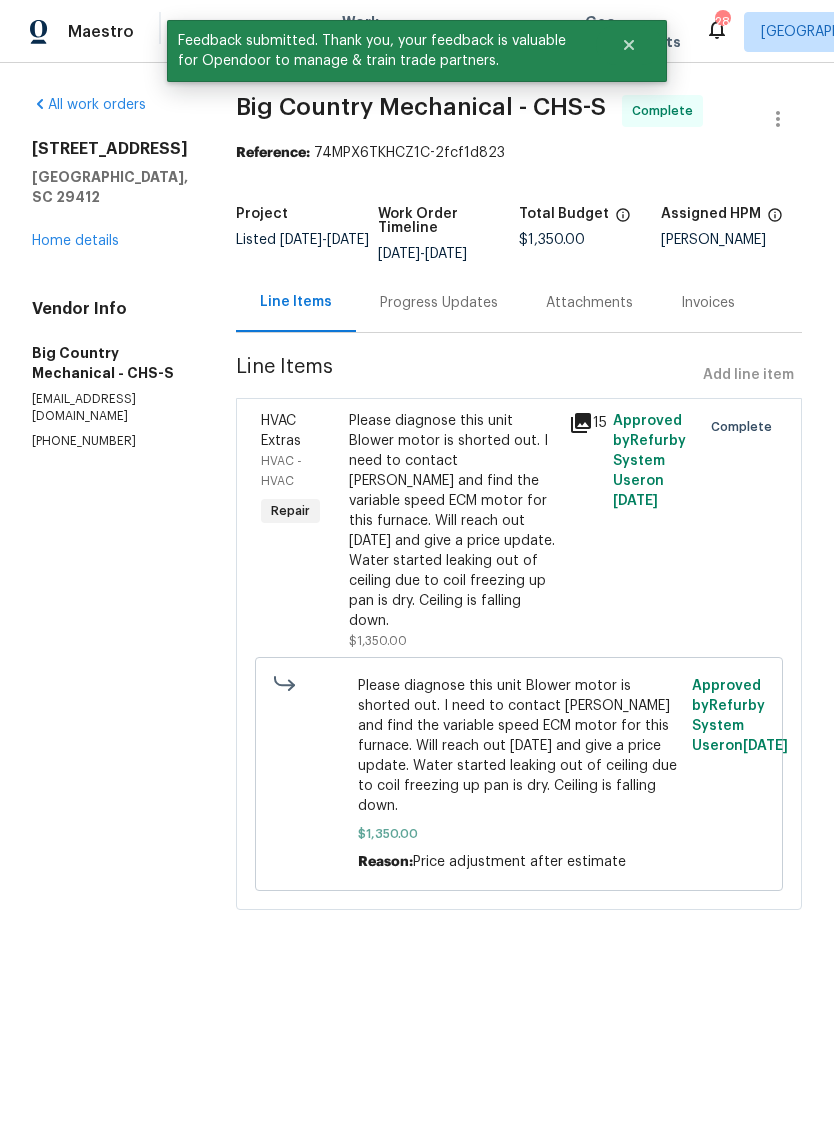 click on "Home details" at bounding box center [75, 241] 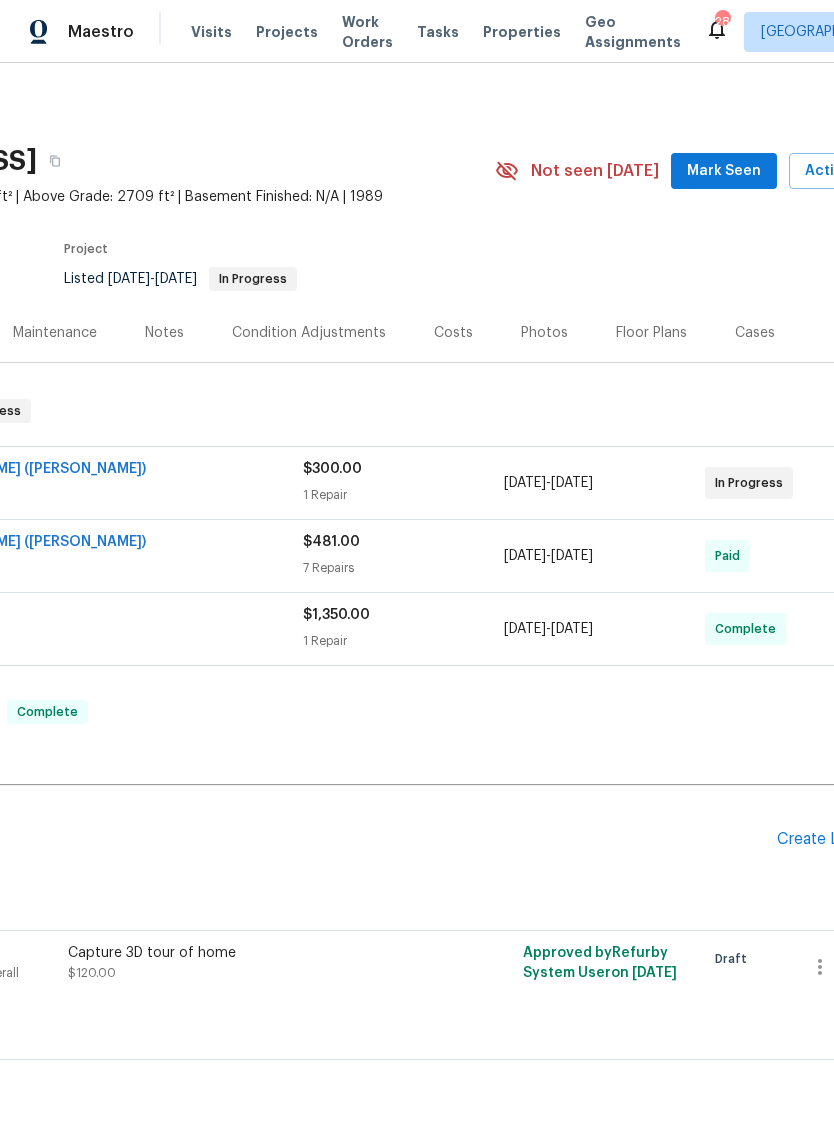 scroll, scrollTop: 0, scrollLeft: 231, axis: horizontal 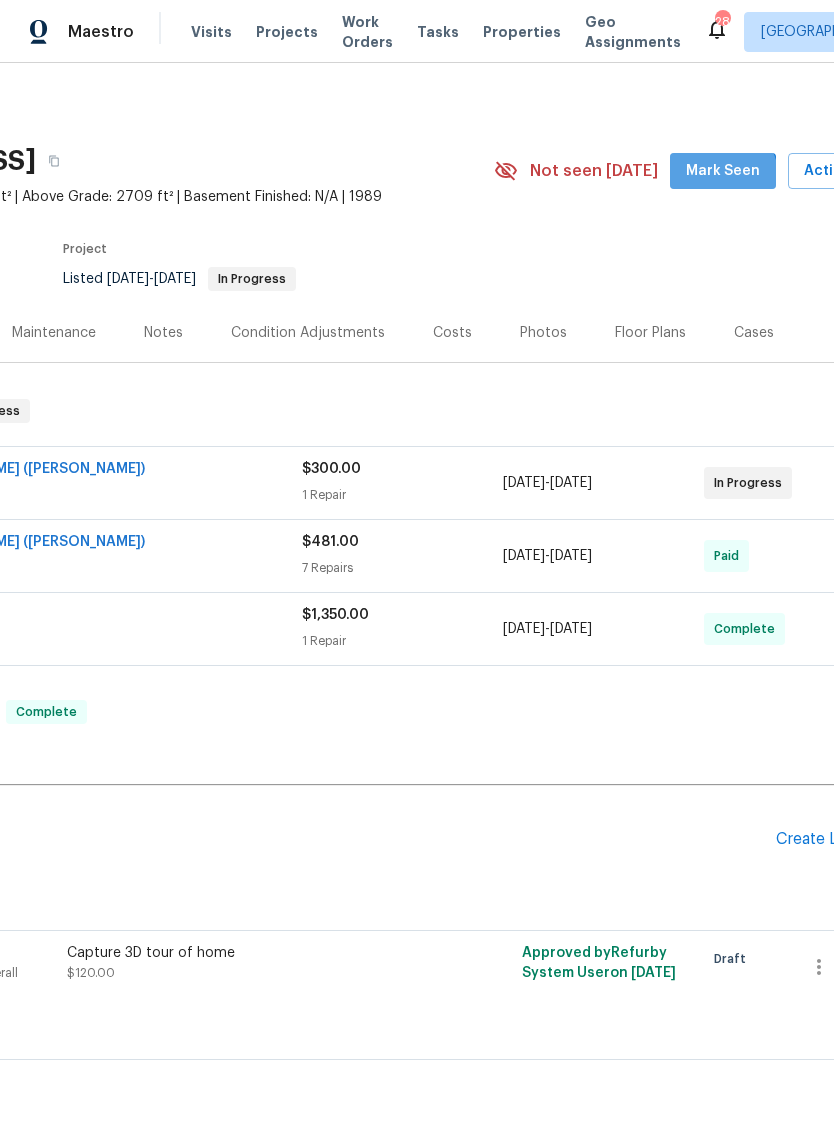 click on "Mark Seen" at bounding box center [723, 171] 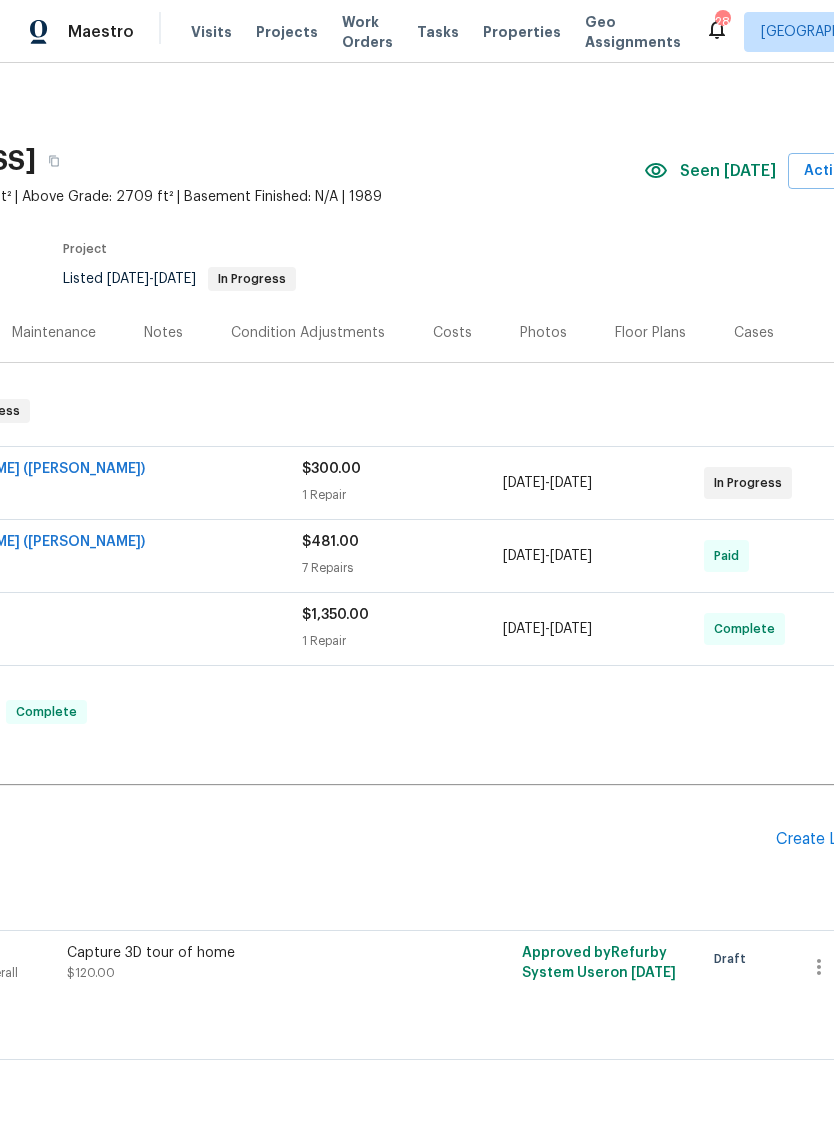 click on "Visits Projects Work Orders Tasks Properties Geo Assignments" at bounding box center [448, 32] 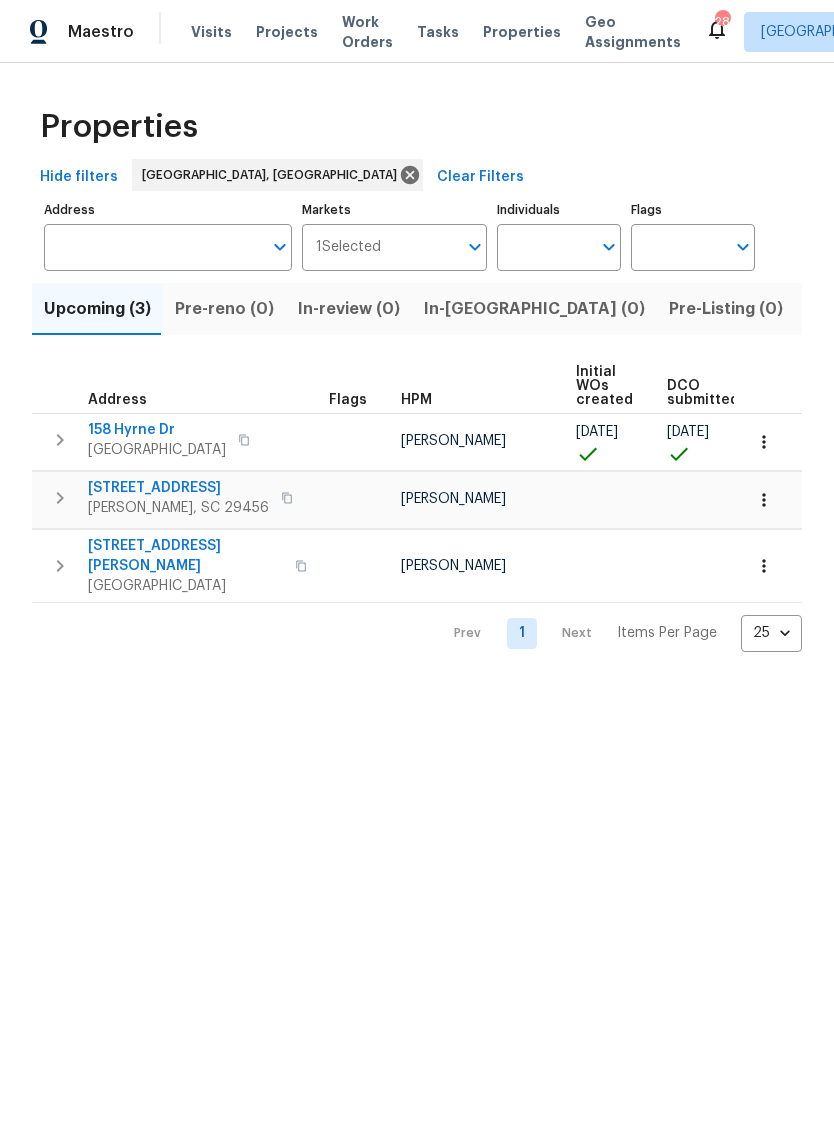 click on "Listed (23)" at bounding box center [849, 309] 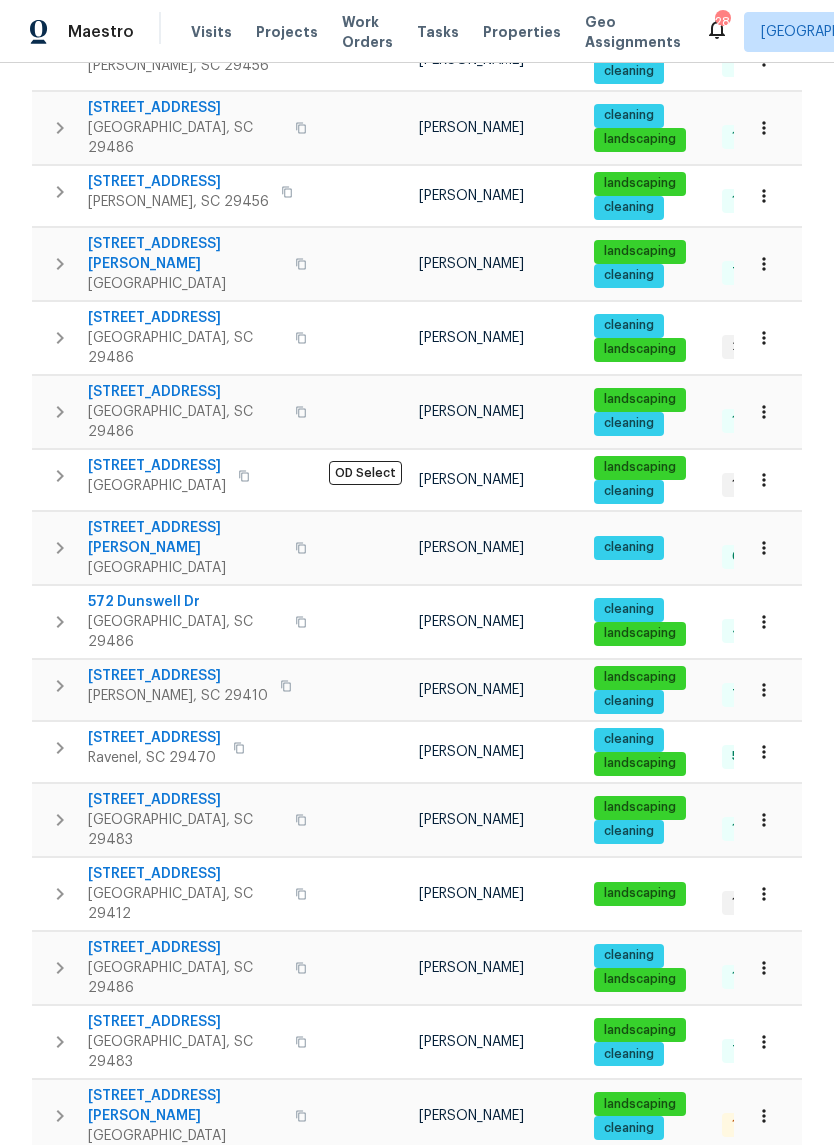 scroll, scrollTop: 707, scrollLeft: 0, axis: vertical 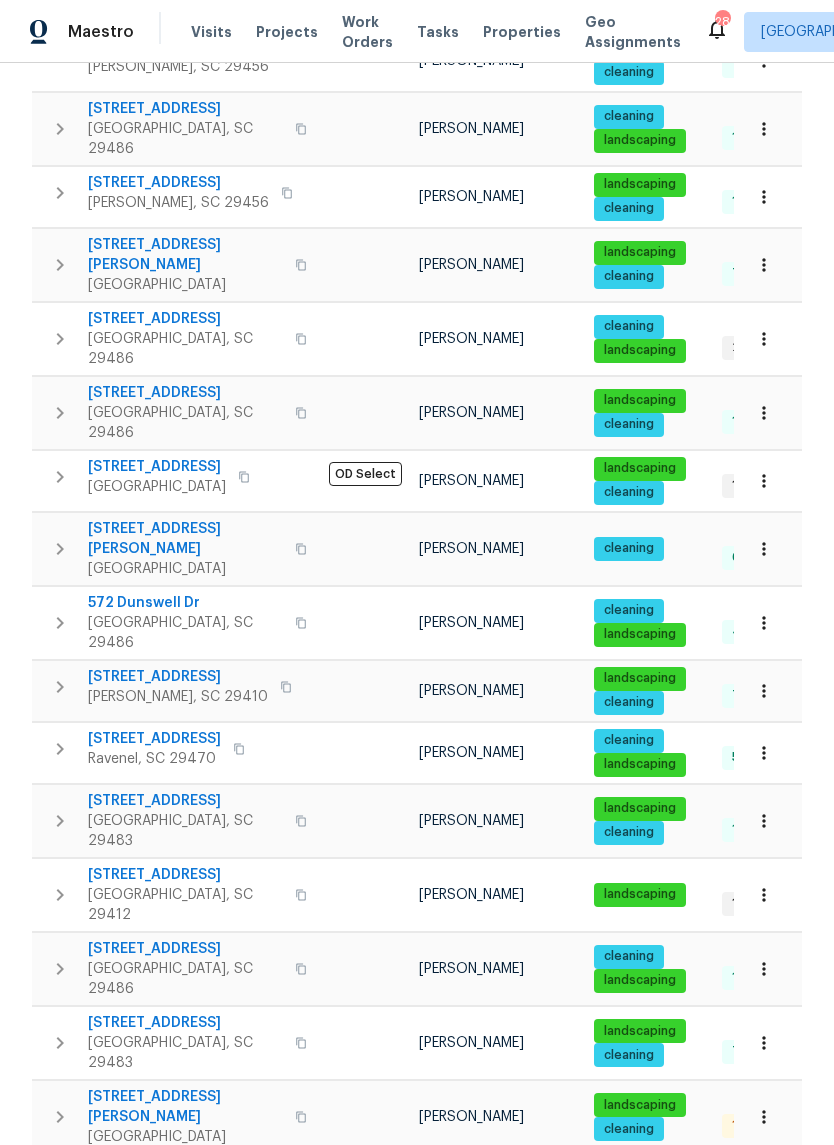 click on "[STREET_ADDRESS][PERSON_NAME]" at bounding box center (185, 1107) 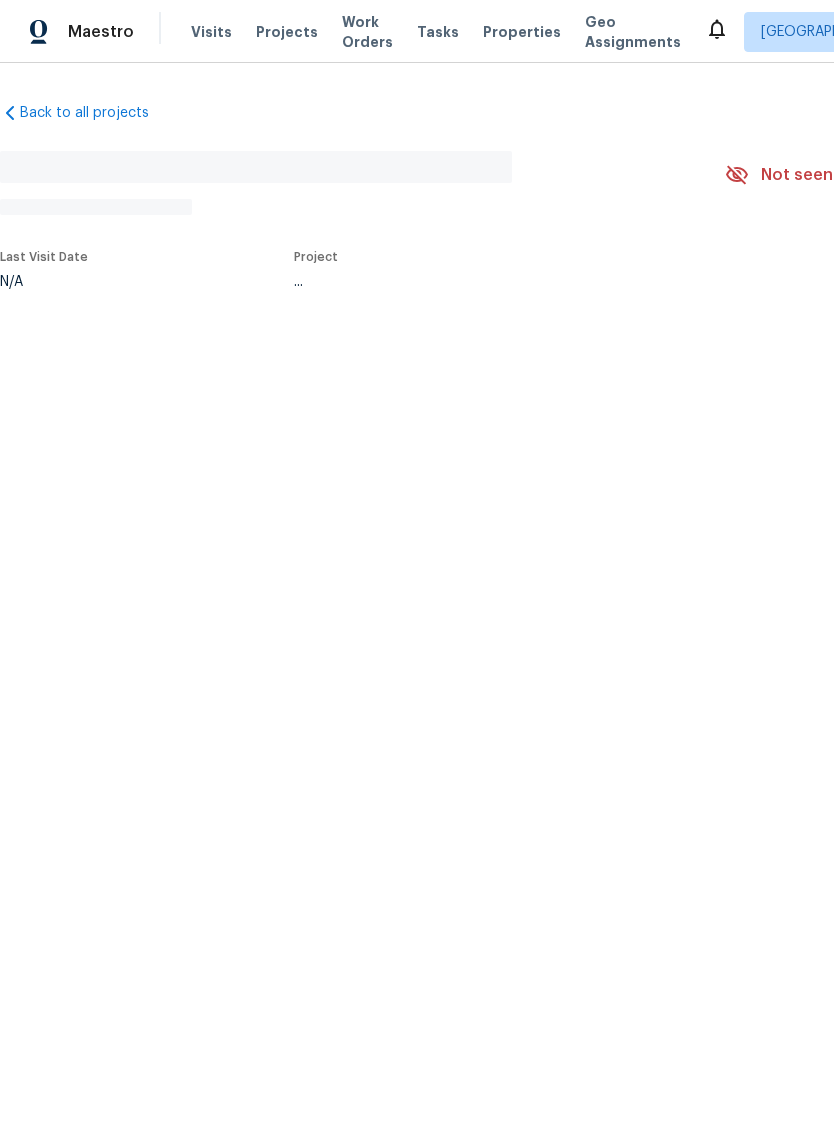 scroll, scrollTop: 0, scrollLeft: 0, axis: both 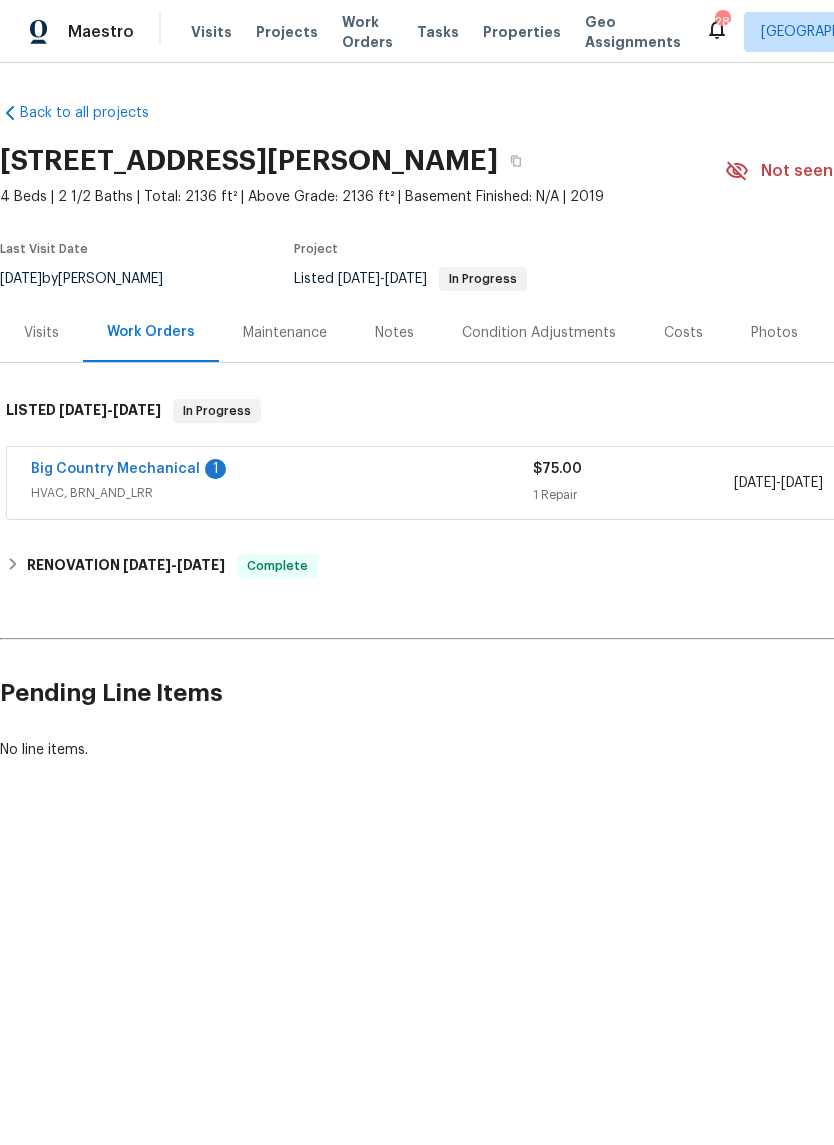 click on "Big Country Mechanical" at bounding box center [115, 469] 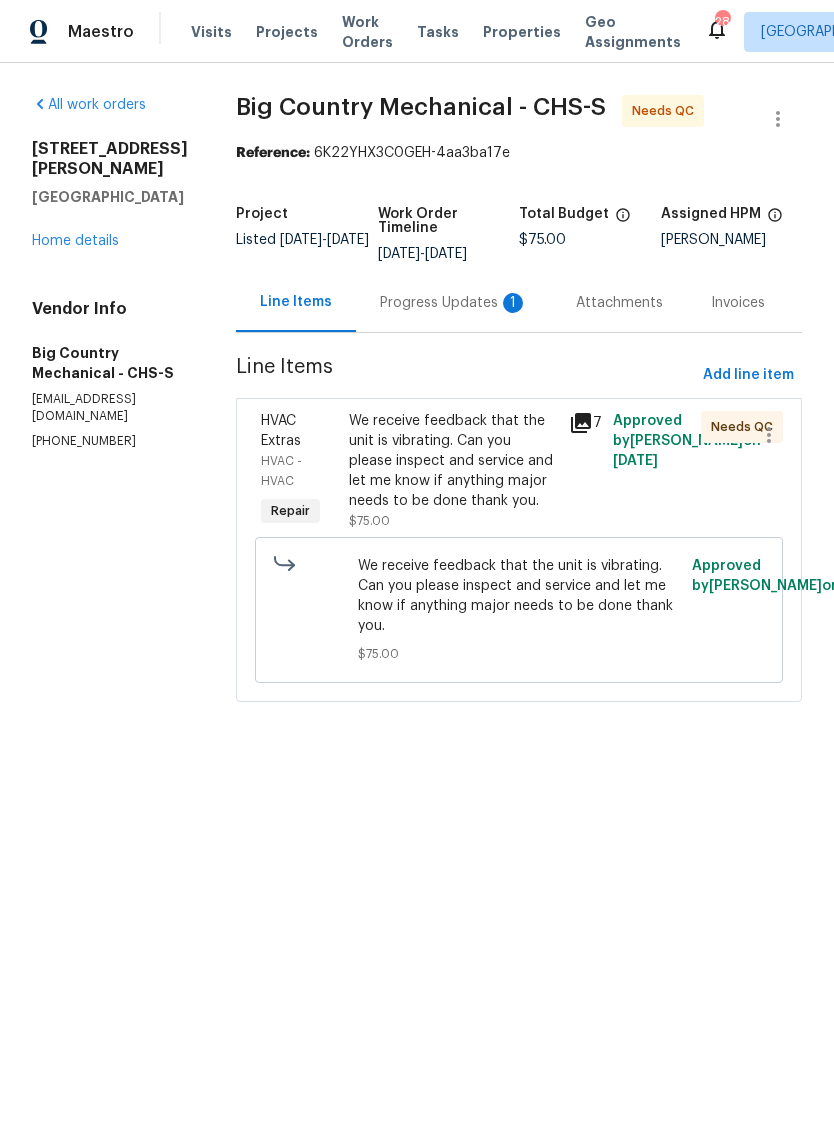 click on "Progress Updates 1" at bounding box center [454, 302] 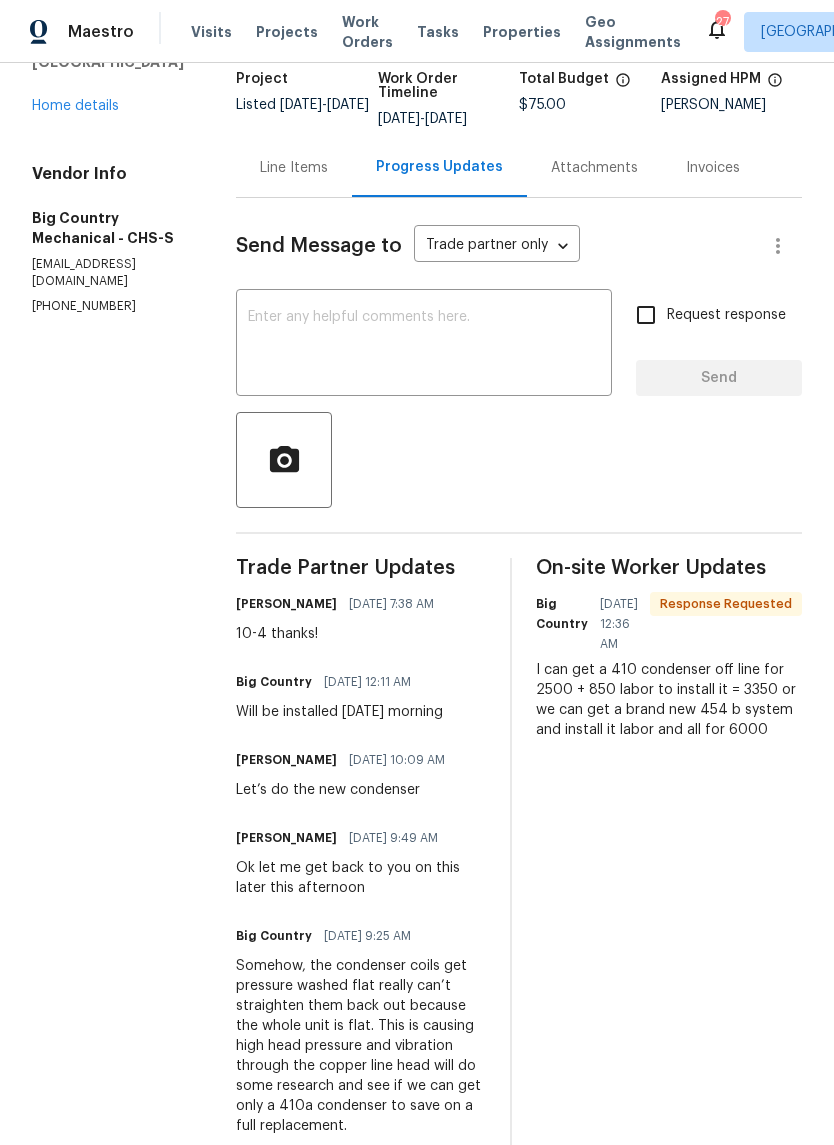 scroll, scrollTop: 134, scrollLeft: 0, axis: vertical 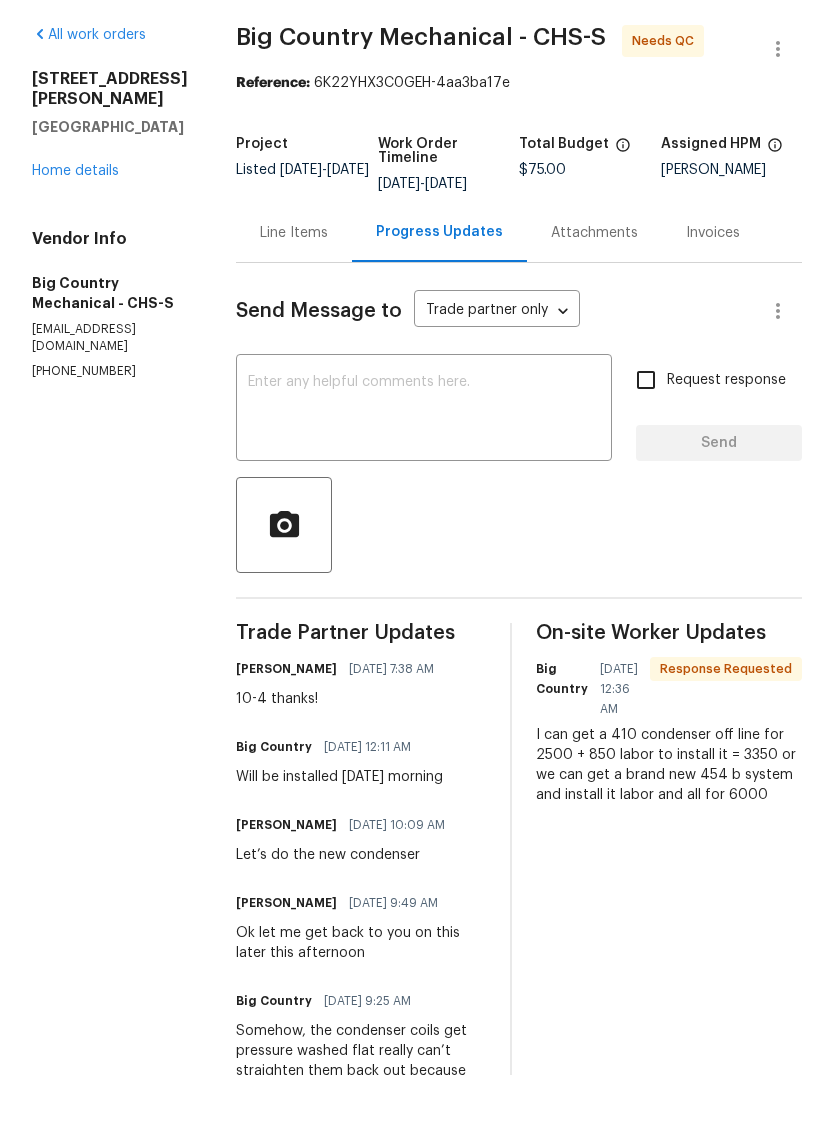 click on "Line Items" at bounding box center [294, 303] 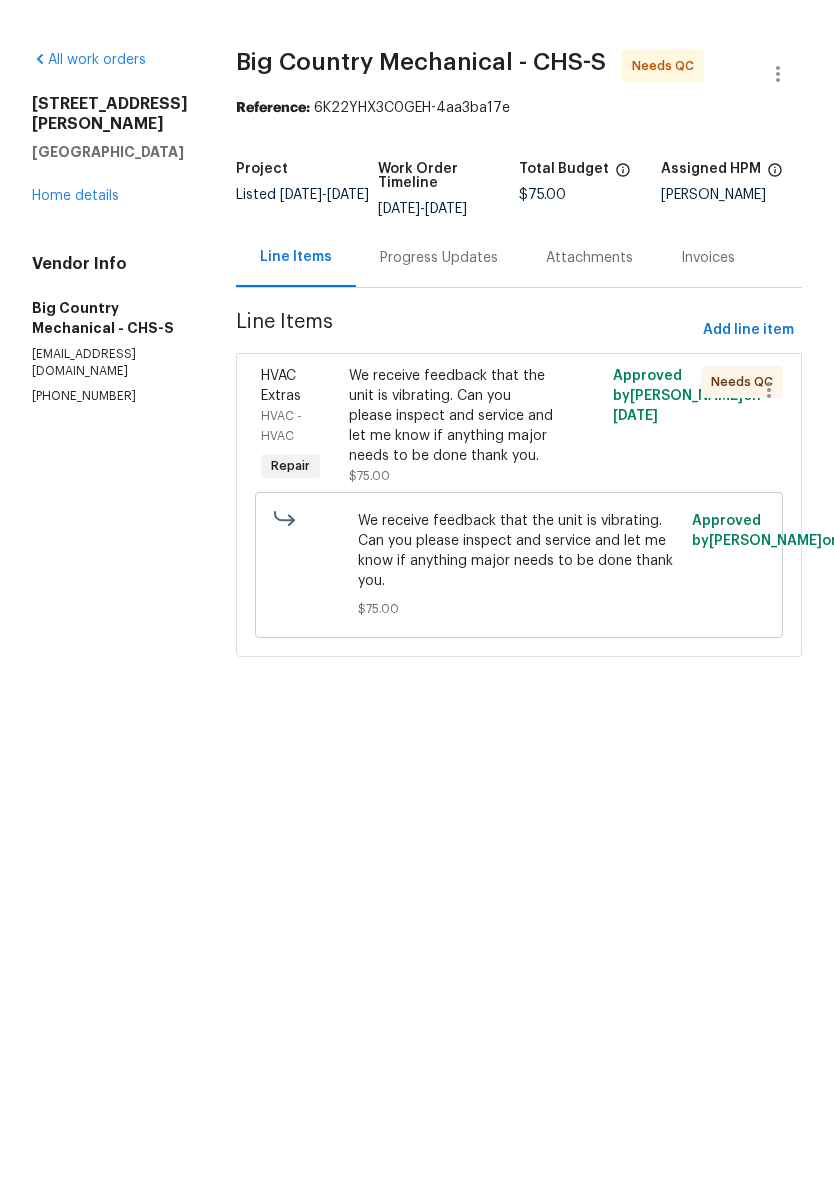 scroll, scrollTop: 0, scrollLeft: 0, axis: both 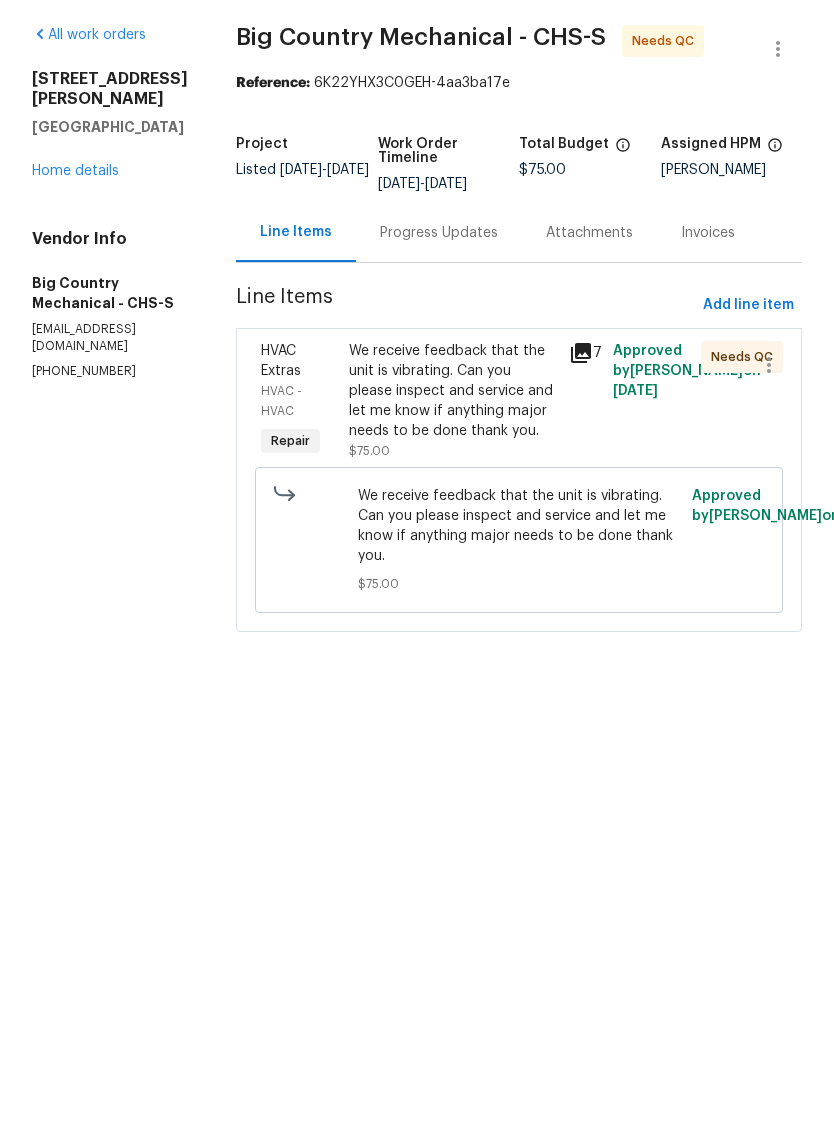 click on "Progress Updates" at bounding box center (439, 303) 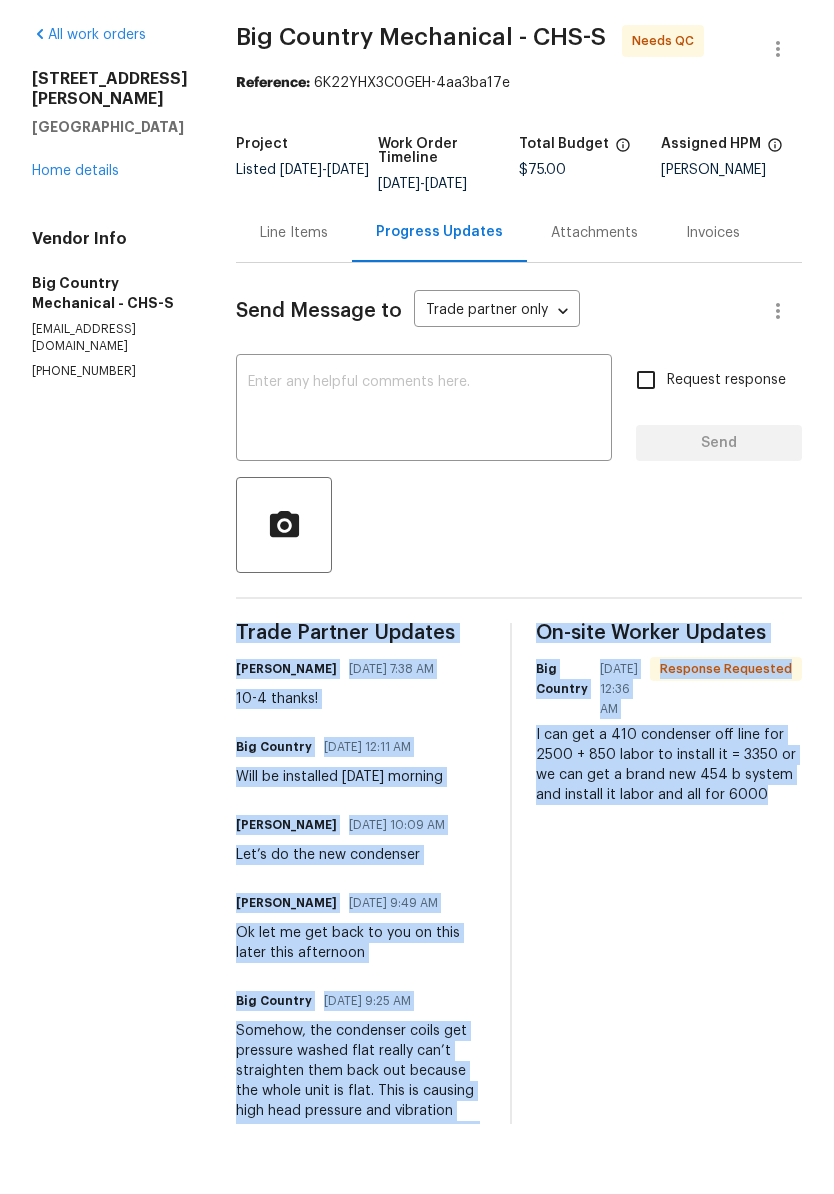 click on "All work orders 242 Daniels Creek Cir Goose Creek, SC 29445 Home details Vendor Info Big Country Mechanical - CHS-S bigcountrygc@gmail.com (843) 291-0134 Big Country Mechanical - CHS-S Needs QC Reference:   6K22YHX3C0GEH-4aa3ba17e Project Listed   6/16/2025  -  6/20/2025 Work Order Timeline 6/16/2025  -  6/20/2025 Total Budget $75.00 Assigned HPM Matt Davidson Line Items Progress Updates Attachments Invoices Send Message to Trade partner only Trade partner only ​ x ​ Request response Send Trade Partner Updates Matt Davidson 07/07/2025 7:38 AM 10-4 thanks! Big Country 07/06/2025 12:11 AM Will be installed Tuesday morning Matt Davidson 06/24/2025 10:09 AM Let’s do the new condenser Matt Davidson 06/24/2025 9:49 AM Ok let me get back to you on this later this afternoon Big Country 06/19/2025 9:25 AM On-site Worker Updates Big Country 06/24/2025 12:36 AM Response Requested" at bounding box center [417, 695] 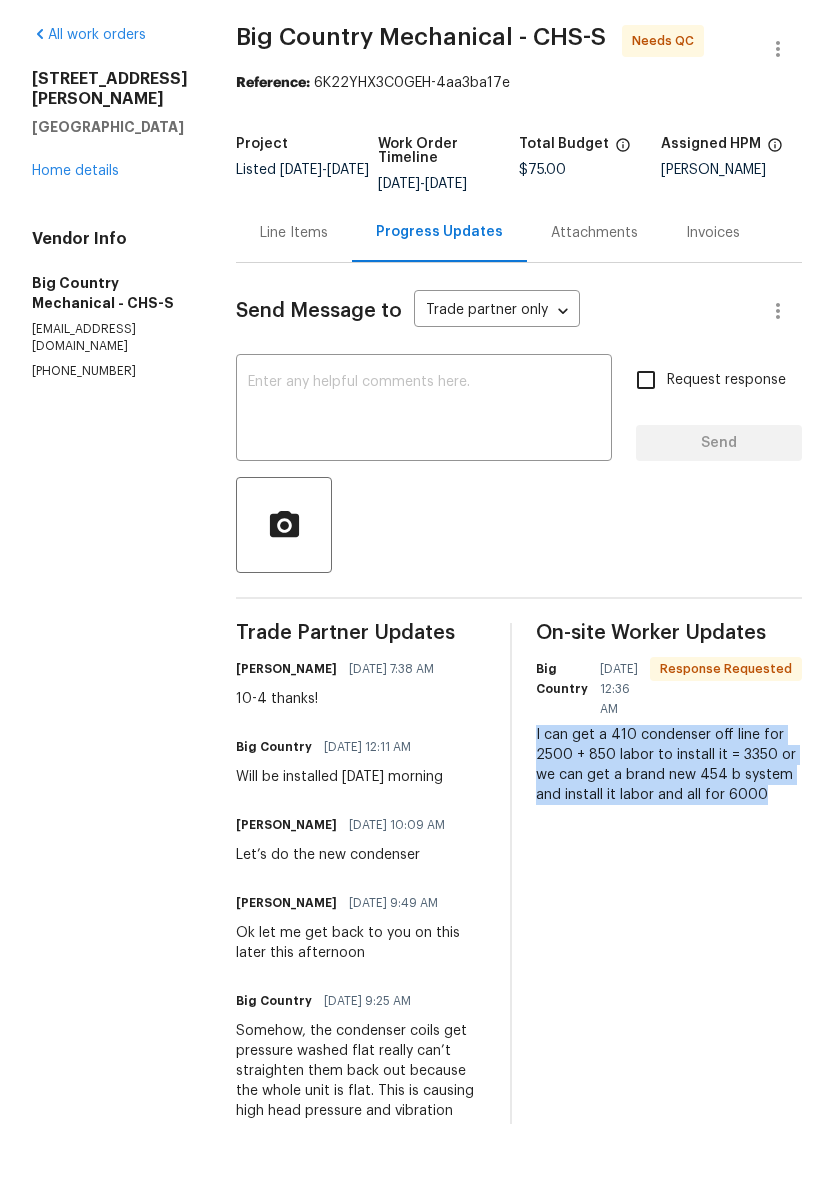 scroll, scrollTop: 6, scrollLeft: 0, axis: vertical 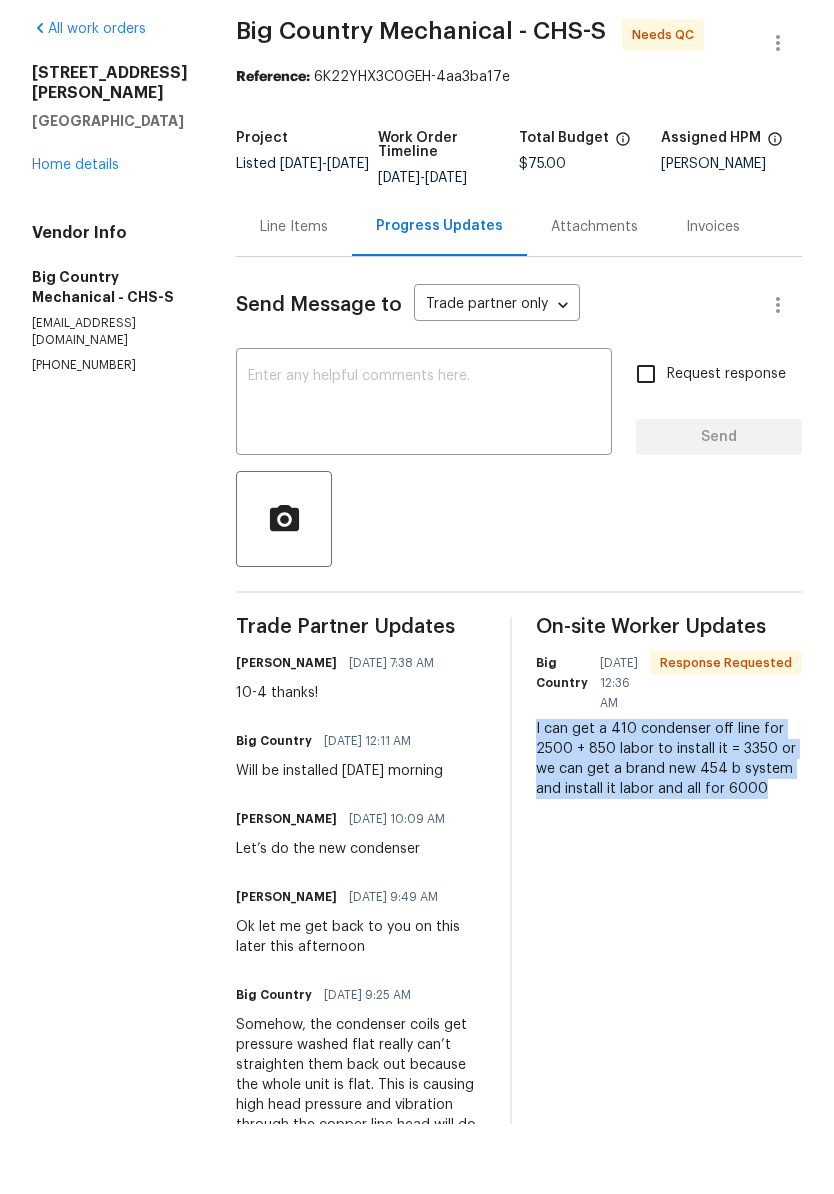 click on "Line Items" at bounding box center (294, 297) 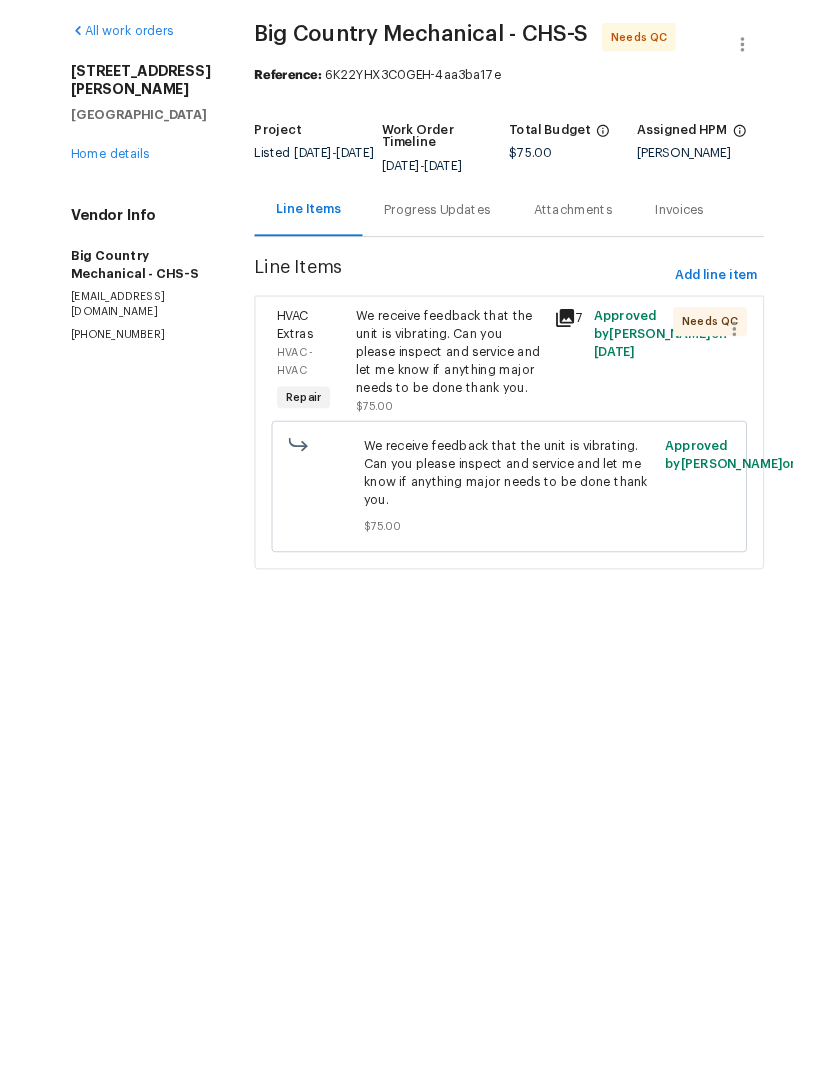 scroll, scrollTop: 0, scrollLeft: 0, axis: both 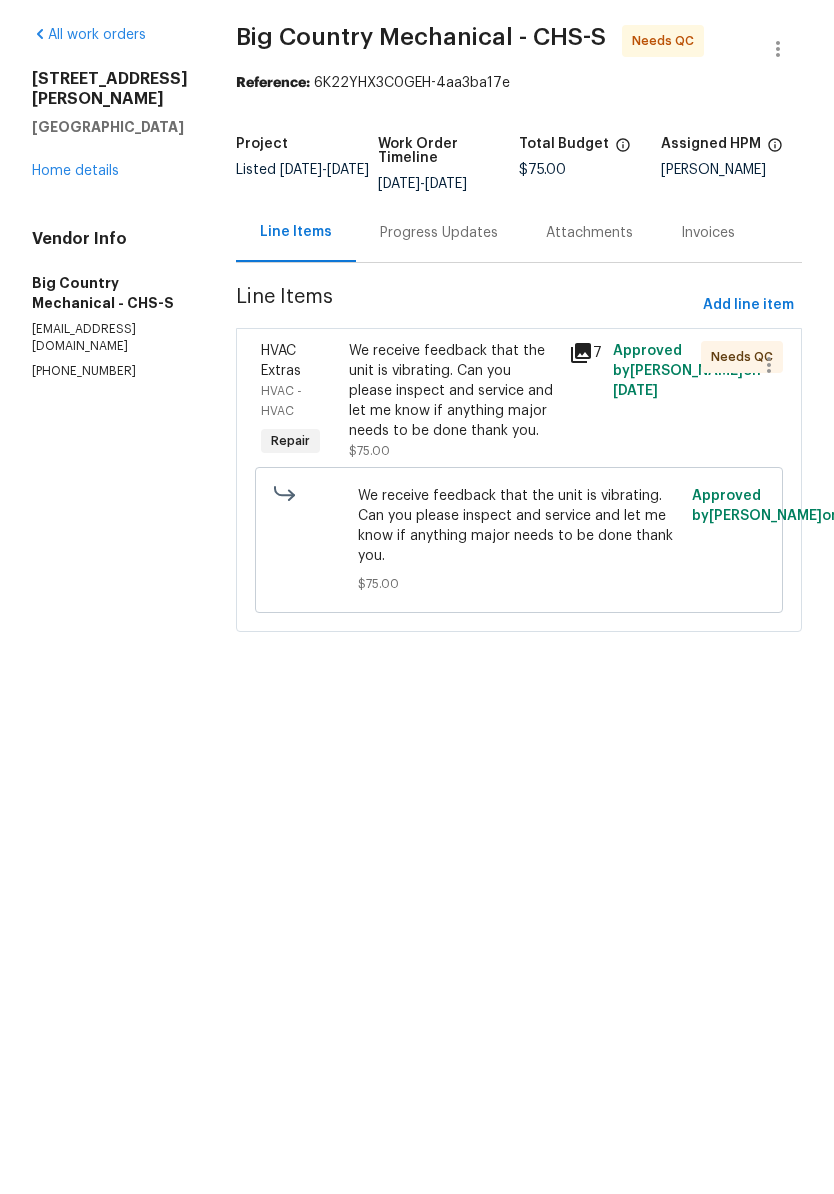 click on "We receive feedback that the unit is vibrating. Can you please inspect and service and let me know if anything major needs to be done thank you." at bounding box center [453, 461] 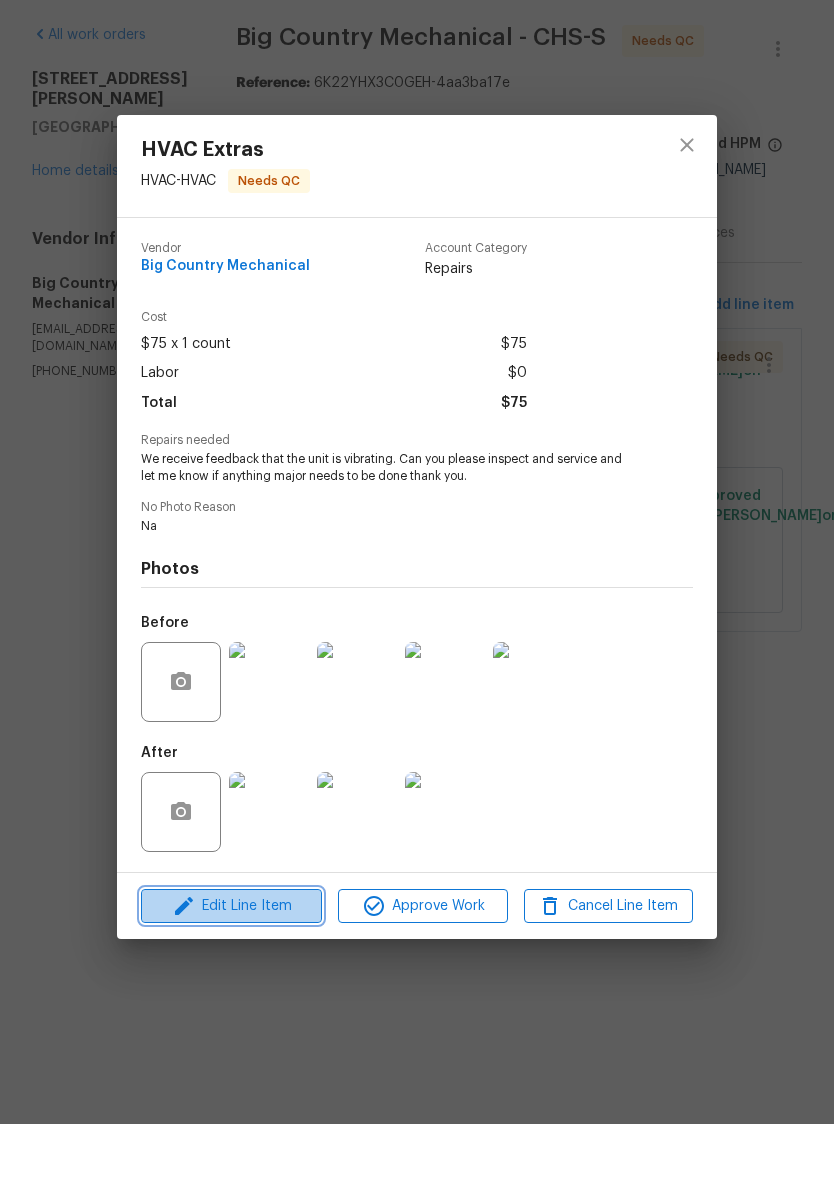 click on "Edit Line Item" at bounding box center [231, 976] 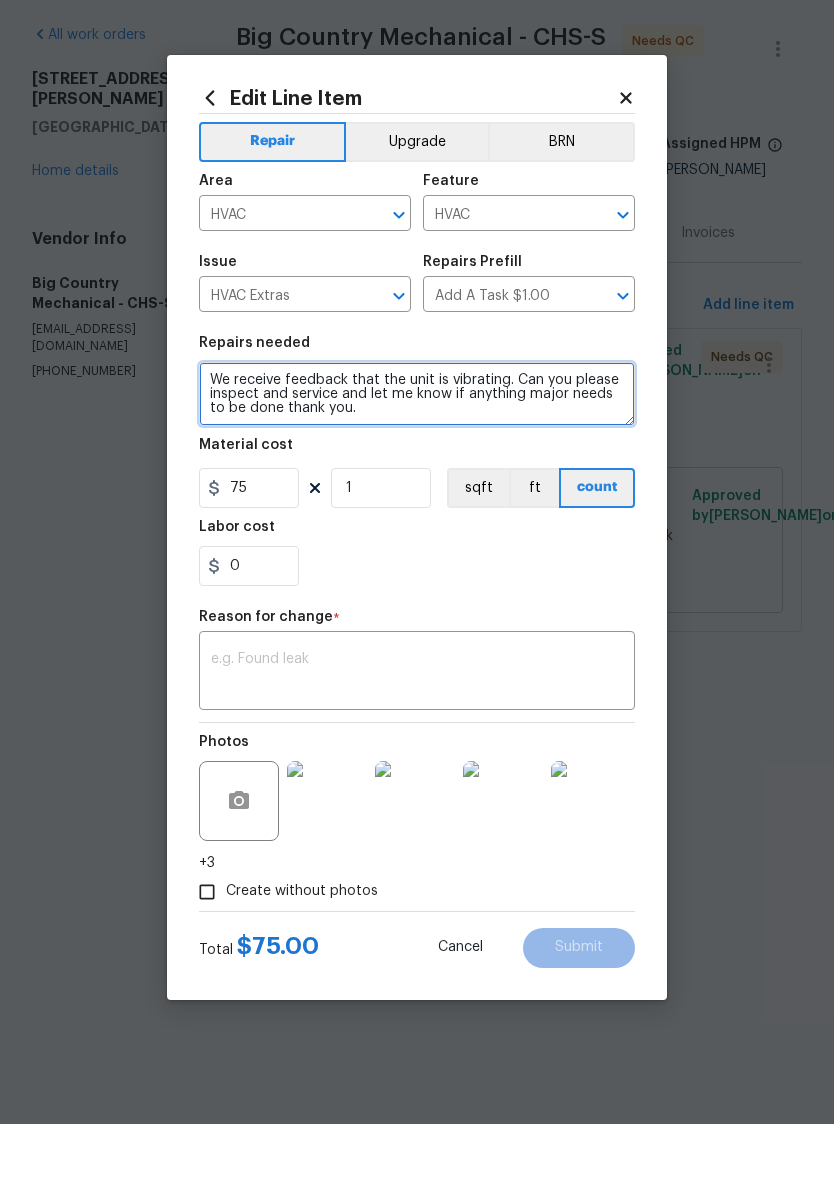 click on "We receive feedback that the unit is vibrating. Can you please inspect and service and let me know if anything major needs to be done thank you." at bounding box center (417, 464) 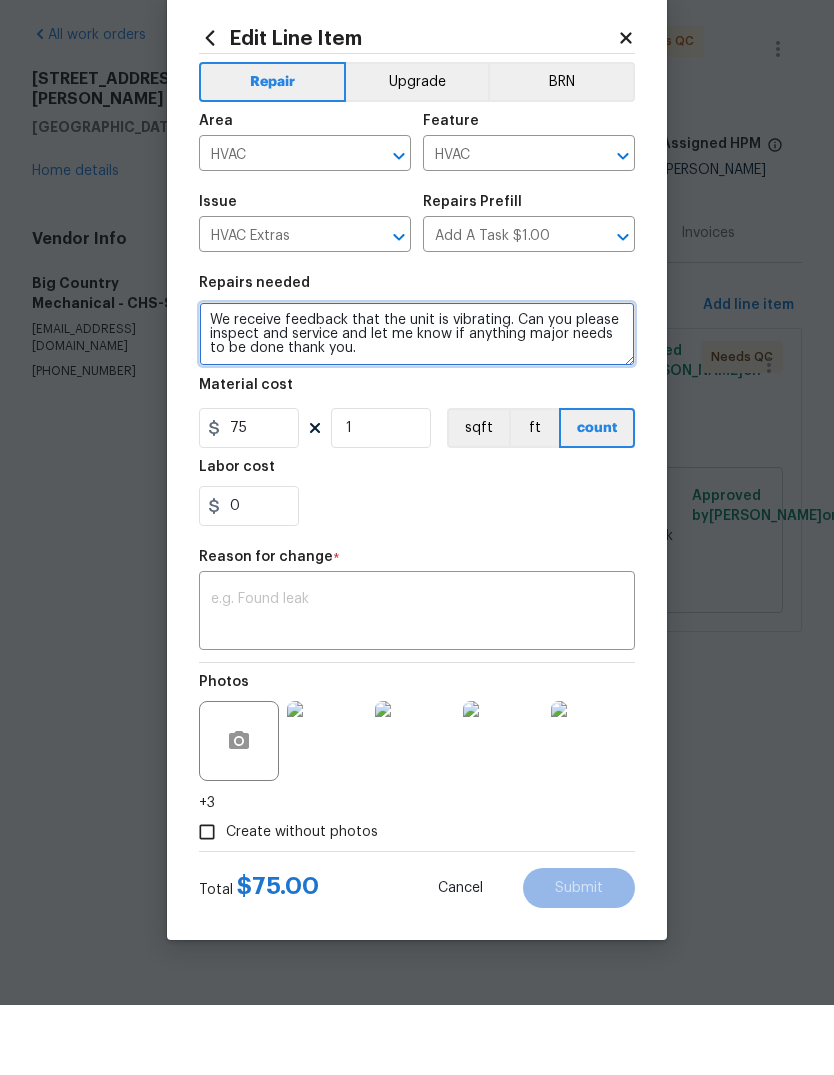scroll, scrollTop: 18, scrollLeft: 0, axis: vertical 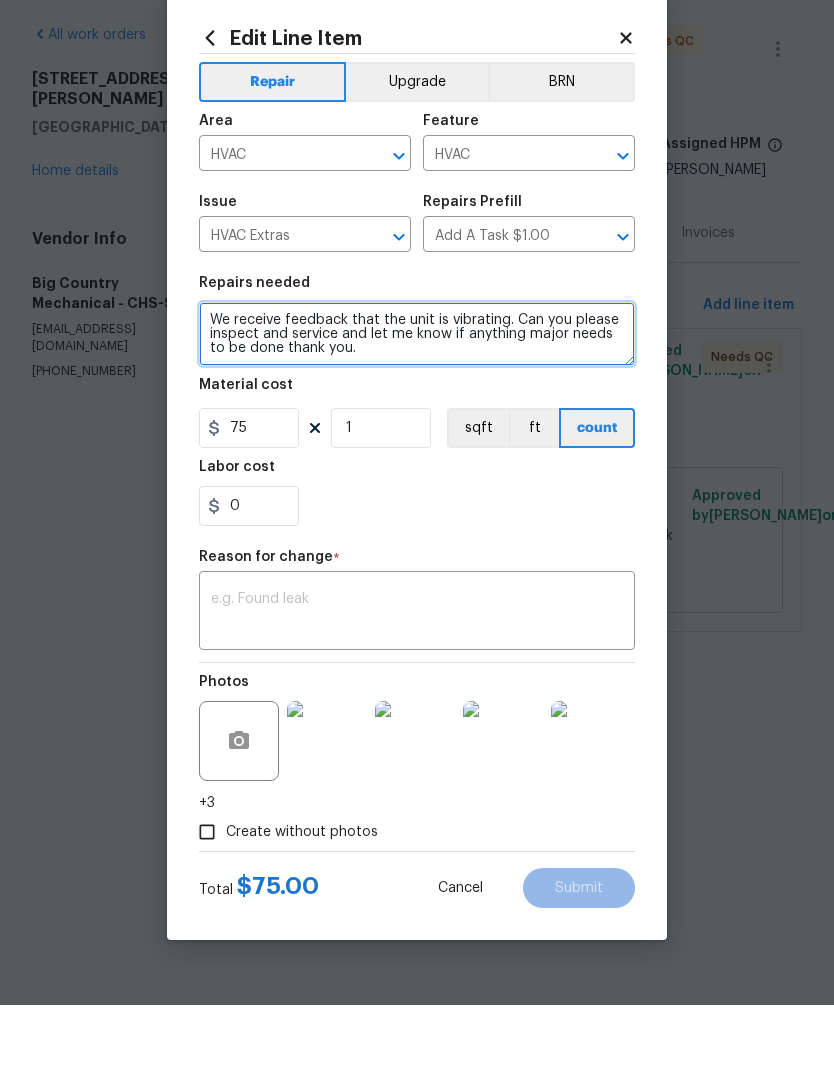 type on "We receive feedback that the unit is vibrating. Can you please inspect and service and let me know if anything major needs to be done thank you.
I can get a 410 condenser off line for 2500 + 850 labor to install it = 3350 or we can get a brand new 454 b system and install it labor and all for 6000" 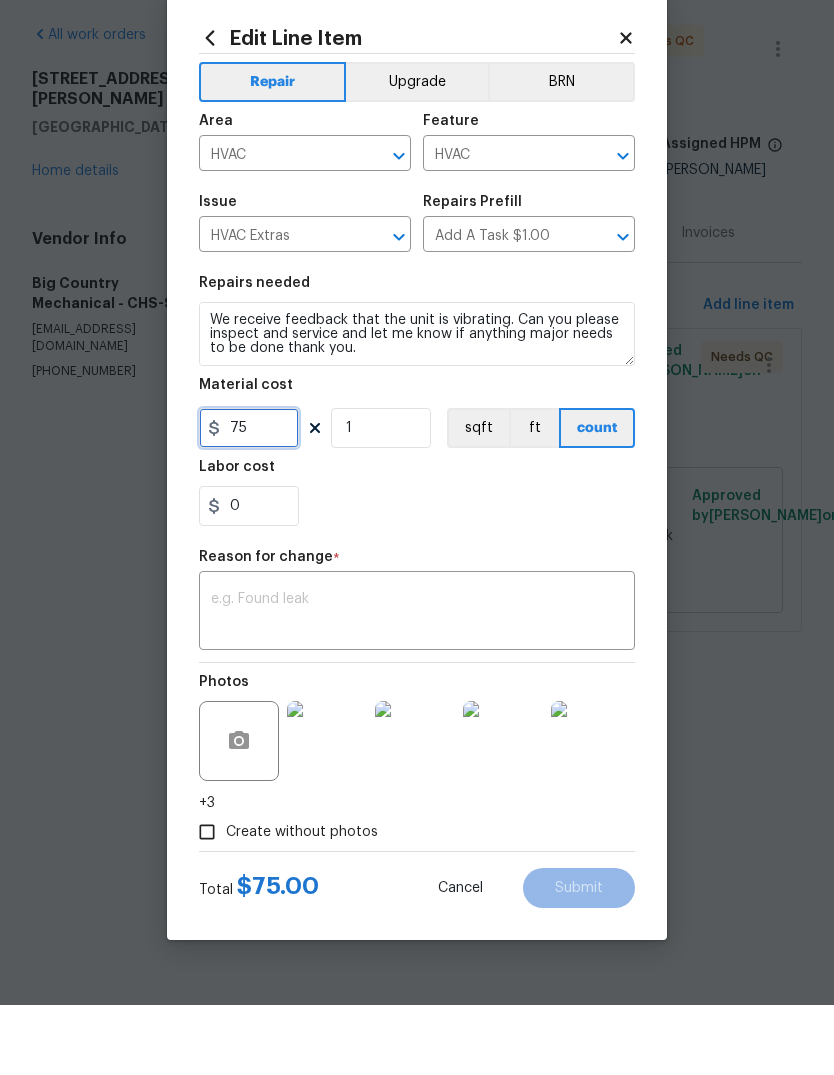 click on "75" at bounding box center [249, 498] 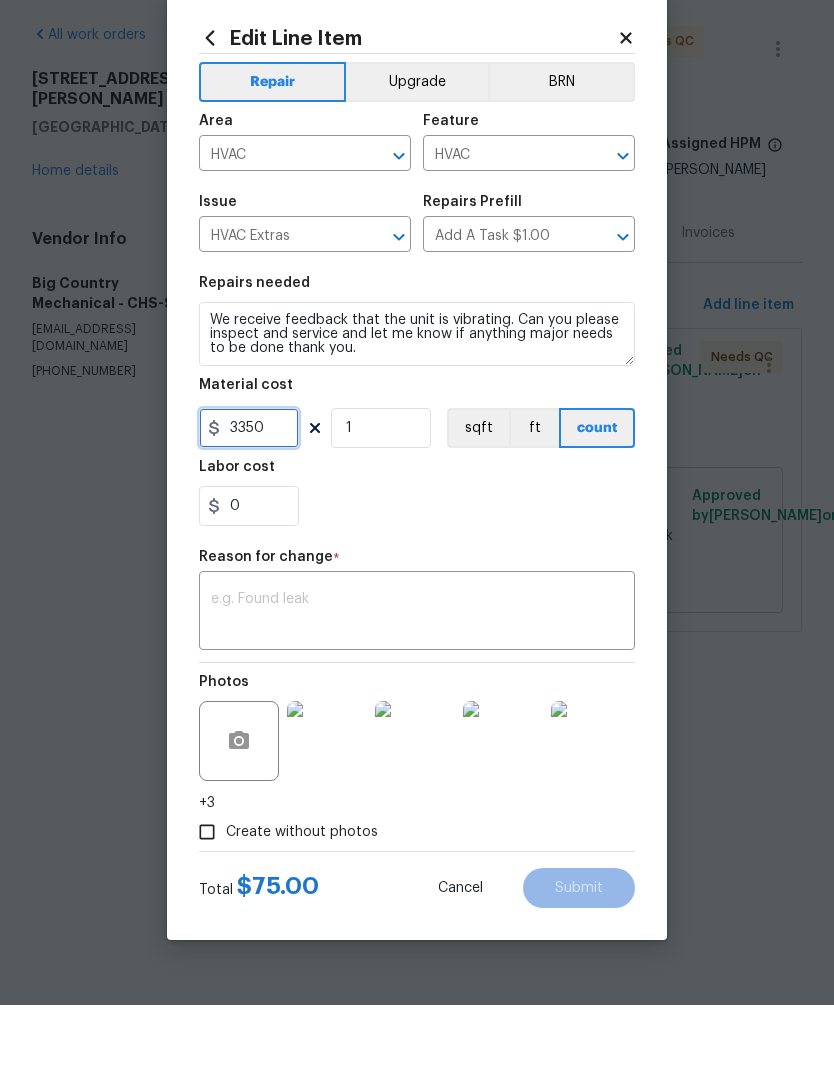 type on "3350" 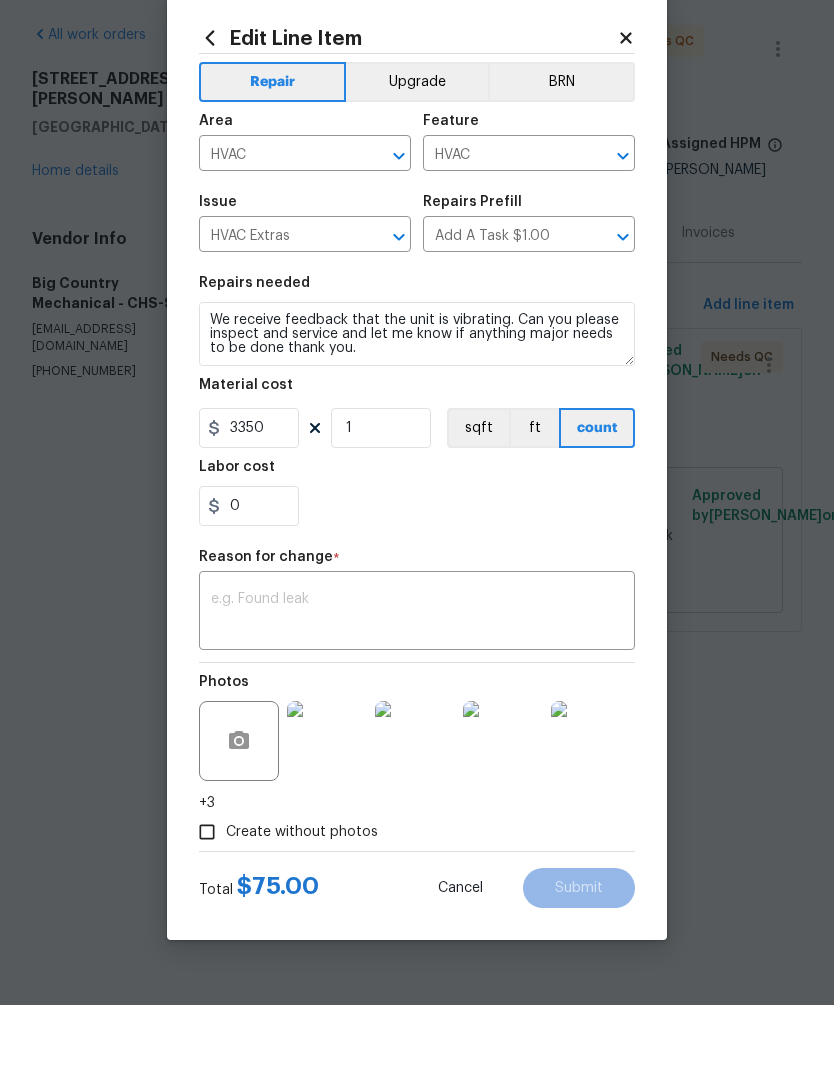 click on "x ​" at bounding box center (417, 683) 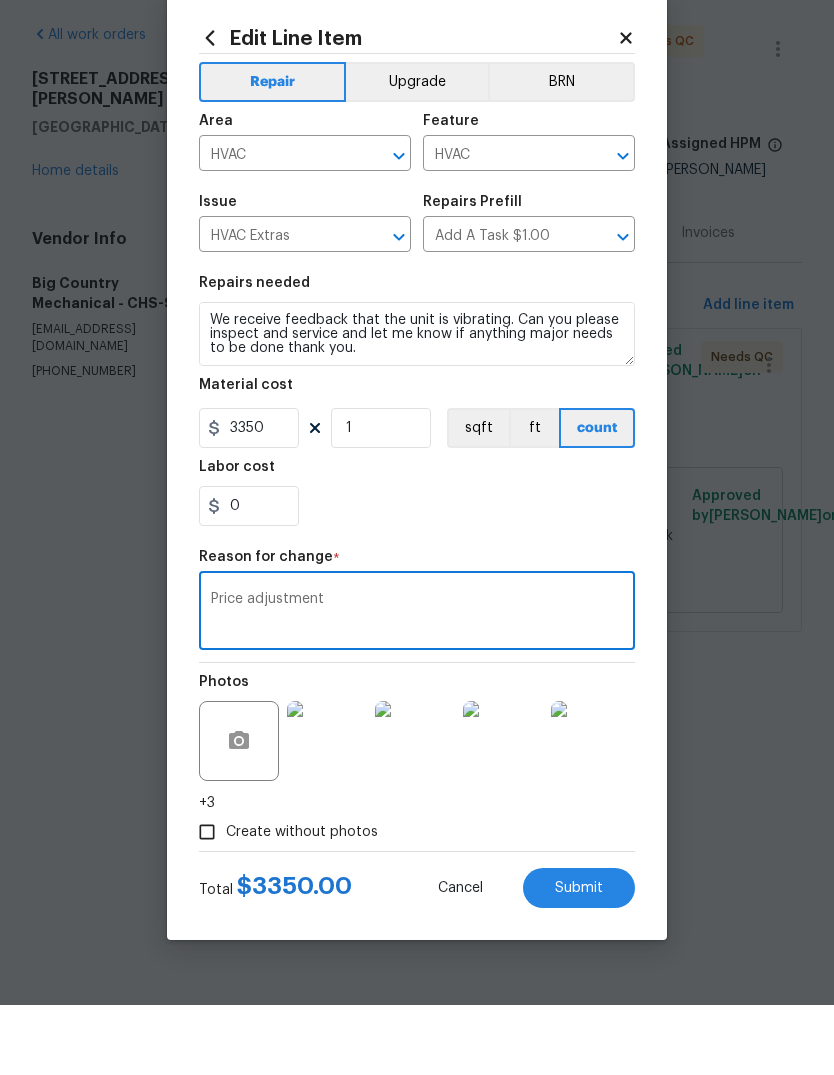 type on "Price adjustment" 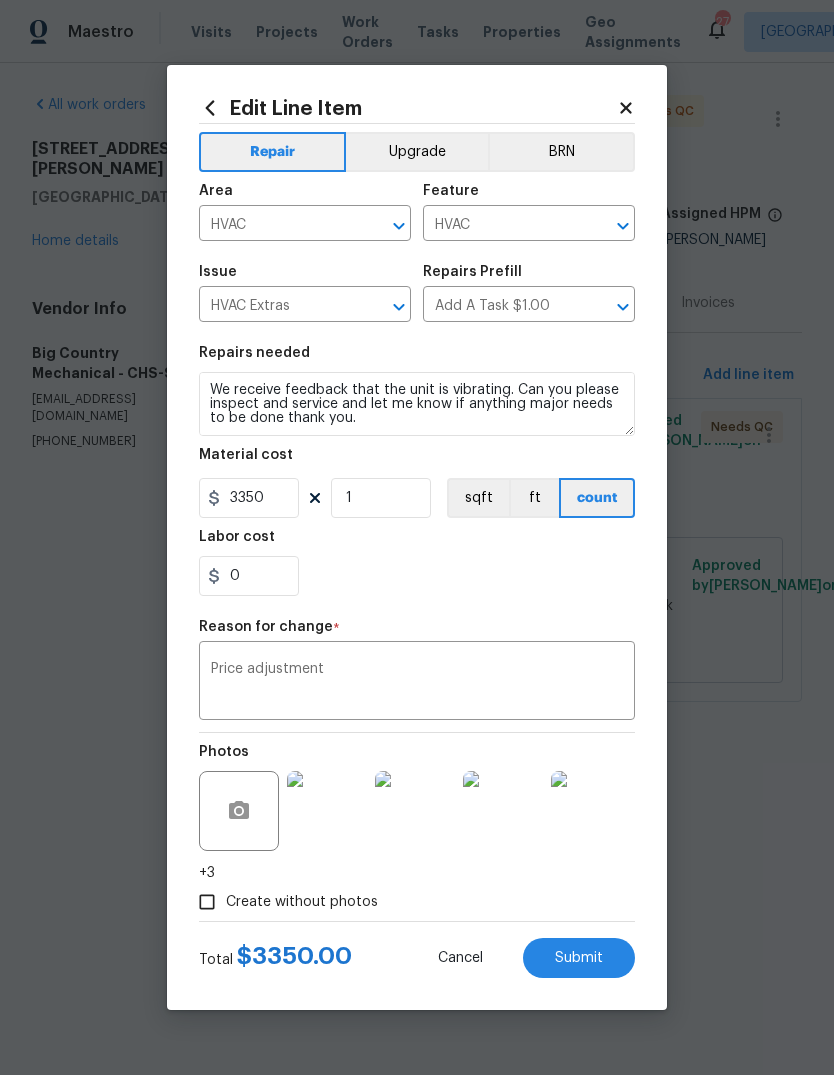 click on "Submit" at bounding box center (579, 958) 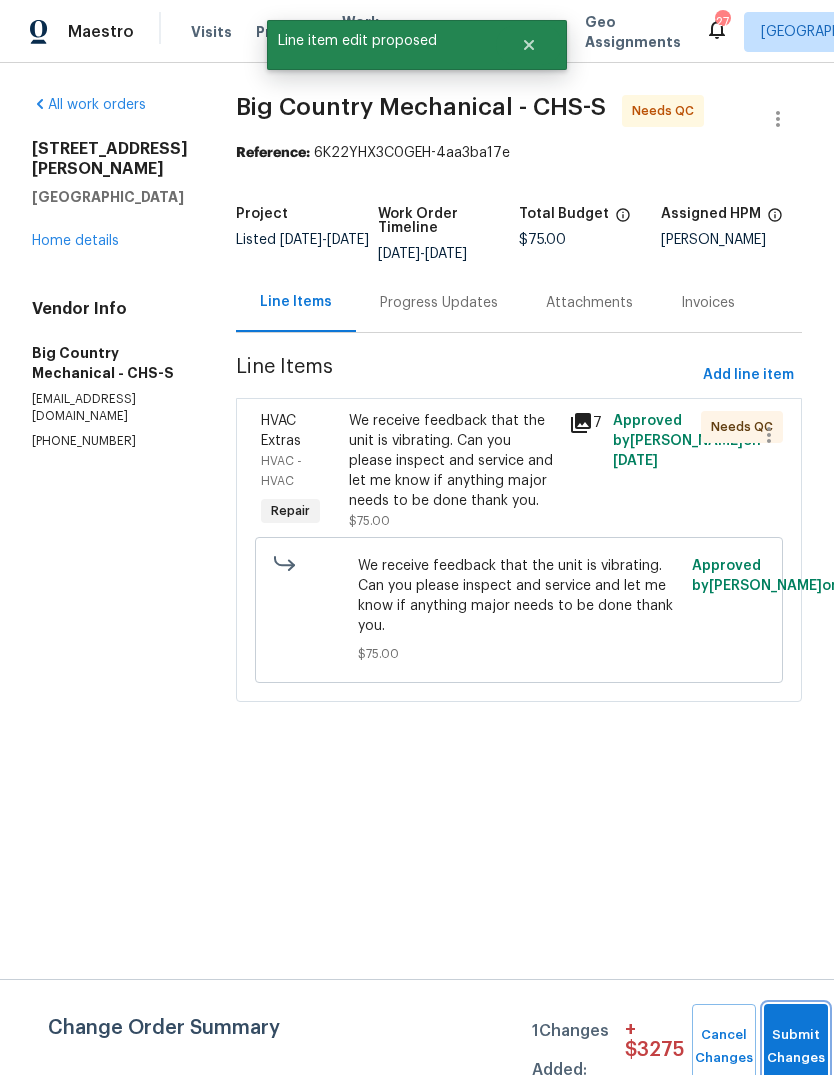 click on "Submit Changes" at bounding box center (796, 1047) 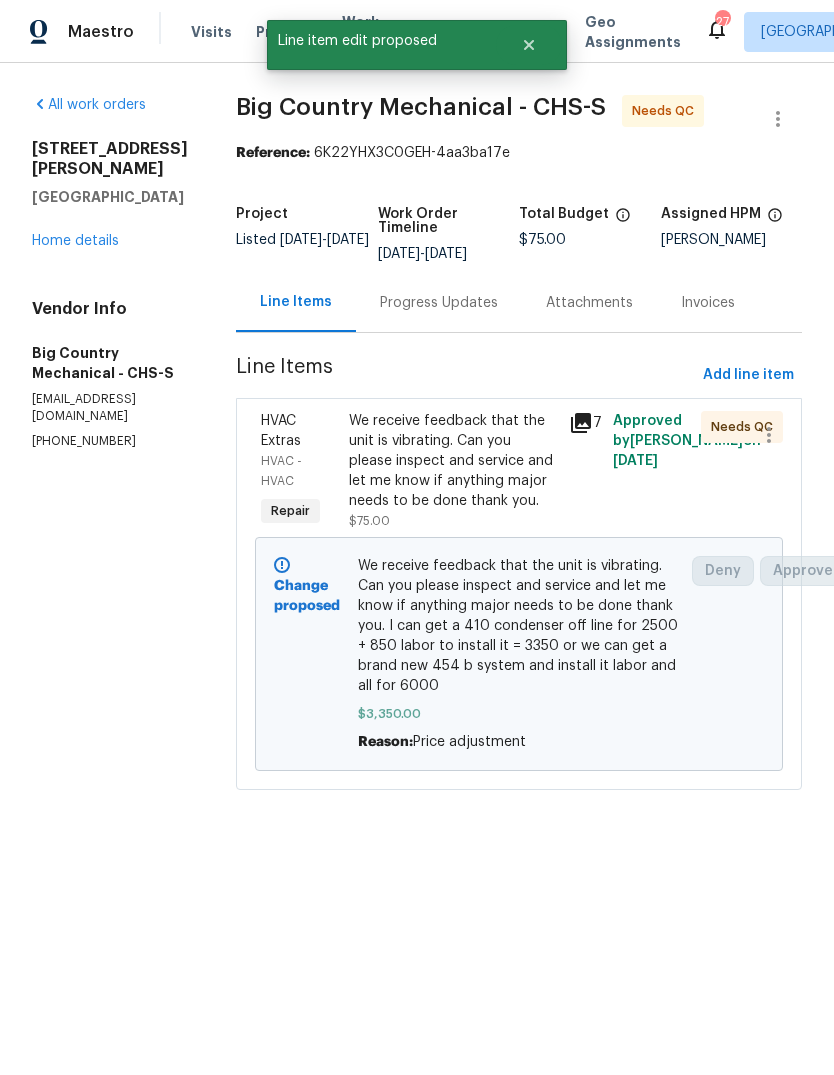 click on "We receive feedback that the unit is vibrating. Can you please inspect and service and let me know if anything major needs to be done thank you." at bounding box center (453, 461) 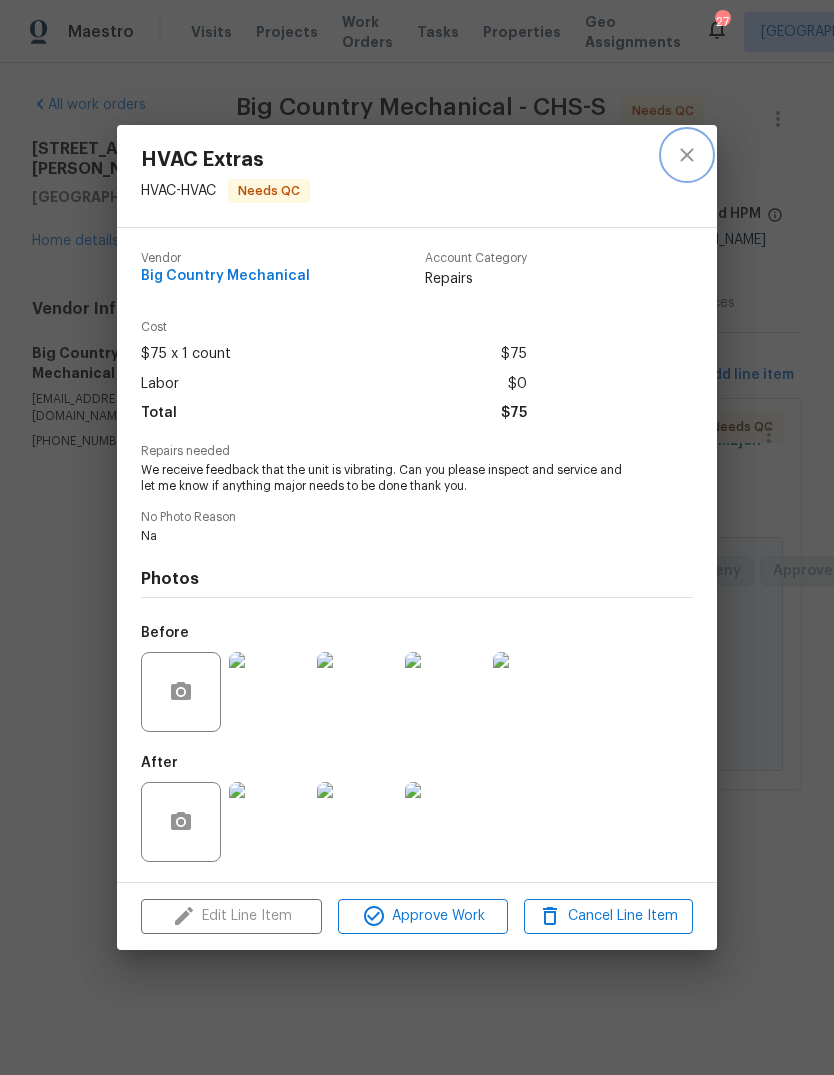 click at bounding box center [687, 155] 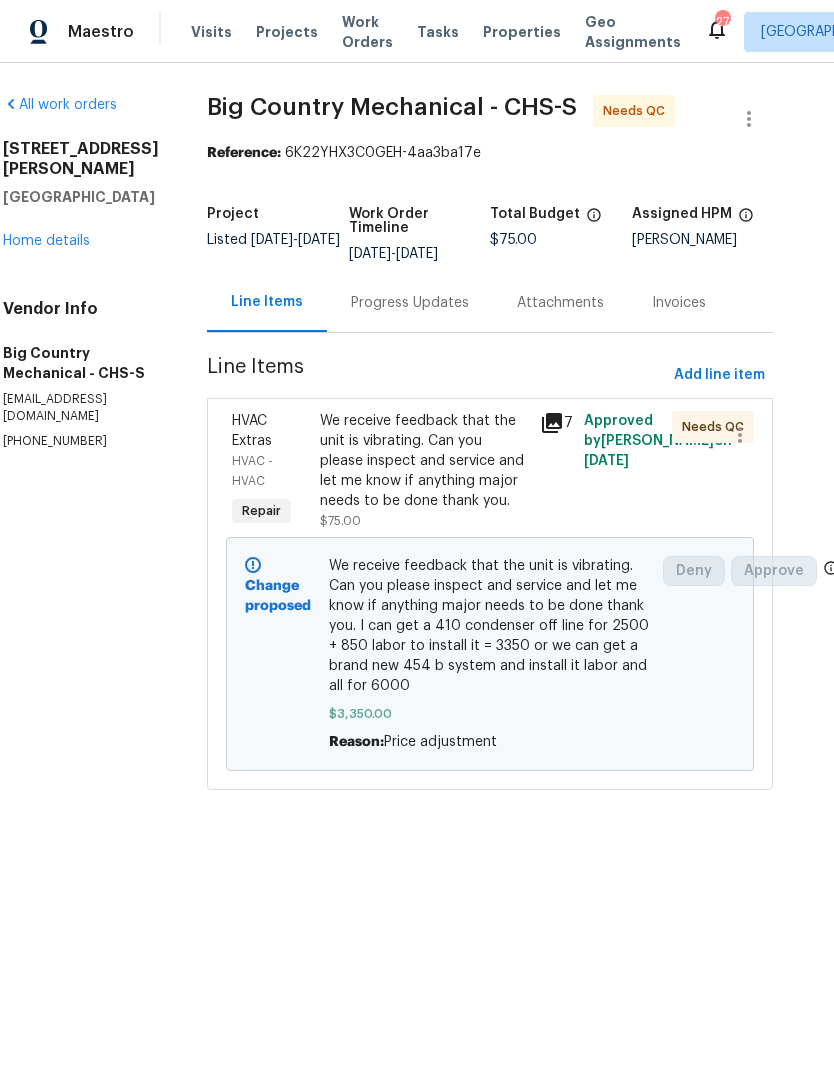 scroll, scrollTop: 0, scrollLeft: 28, axis: horizontal 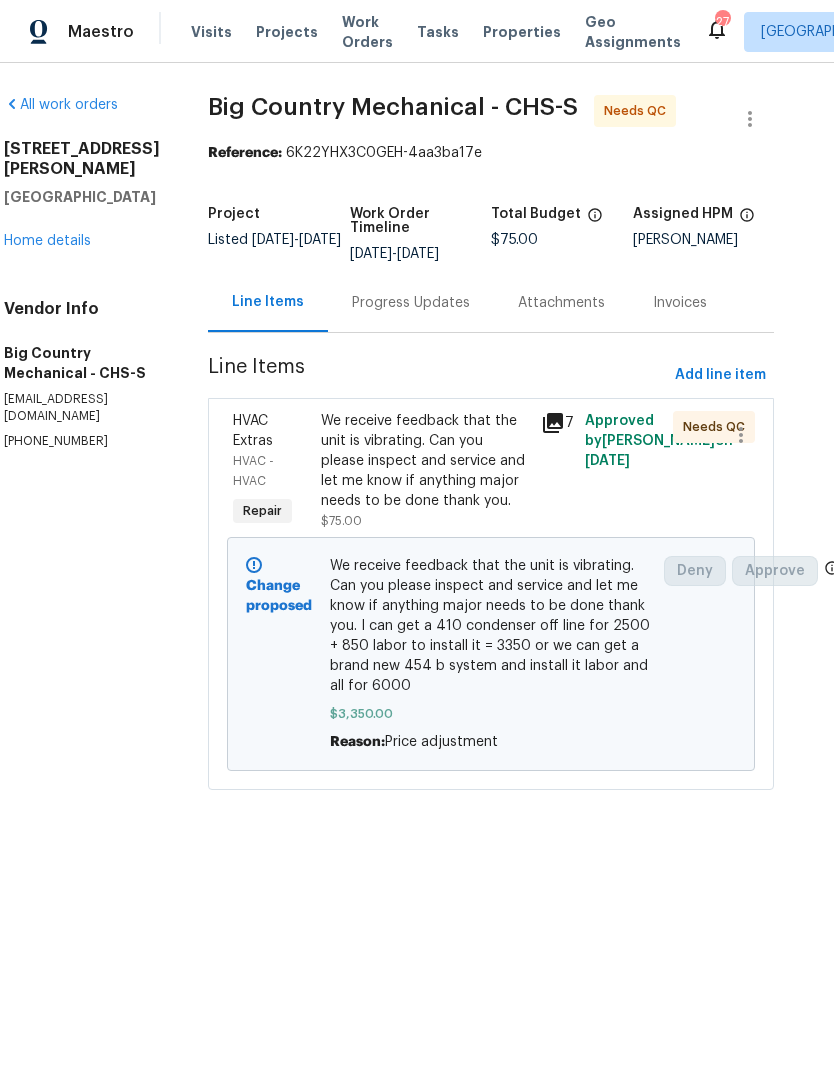 click on "All work orders 242 Daniels Creek Cir Goose Creek, SC 29445 Home details Vendor Info Big Country Mechanical - CHS-S bigcountrygc@gmail.com (843) 291-0134 Big Country Mechanical - CHS-S Needs QC Reference:   6K22YHX3C0GEH-4aa3ba17e Project Listed   6/16/2025  -  6/20/2025 Work Order Timeline 6/16/2025  -  6/20/2025 Total Budget $75.00 Assigned HPM Matt Davidson Line Items Progress Updates Attachments Invoices Line Items Add line item HVAC Extras HVAC - HVAC Repair We receive feedback that the unit is vibrating. Can you please inspect and service and let me know if anything major needs to be done thank you. $75.00   7 Approved by  Matt Davidson  on   6/16/2025 Needs QC Change proposed We receive feedback that the unit is vibrating. Can you please inspect and service and let me know if anything major needs to be done thank you.
I can get a 410 condenser off line for 2500 + 850 labor to install it = 3350 or we can get a brand new 454 b system and install it labor and all for 6000 $3,350.00 Reason:  Deny Approve" at bounding box center [417, 454] 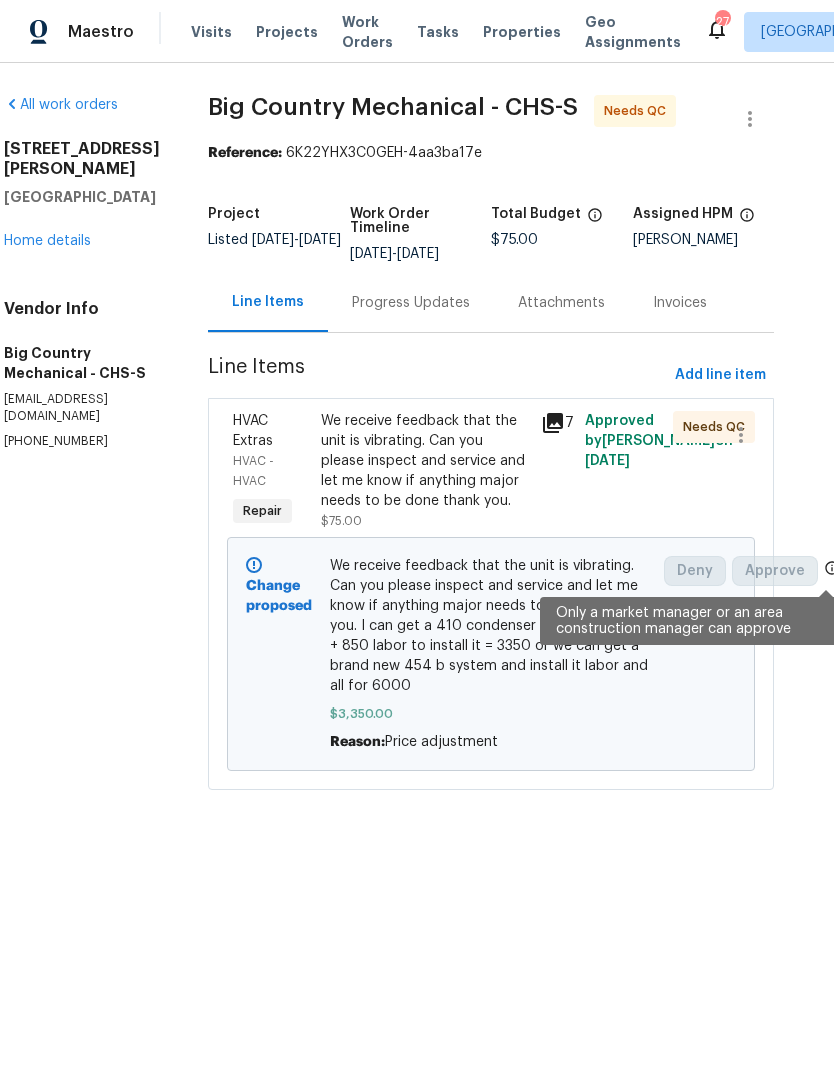 click 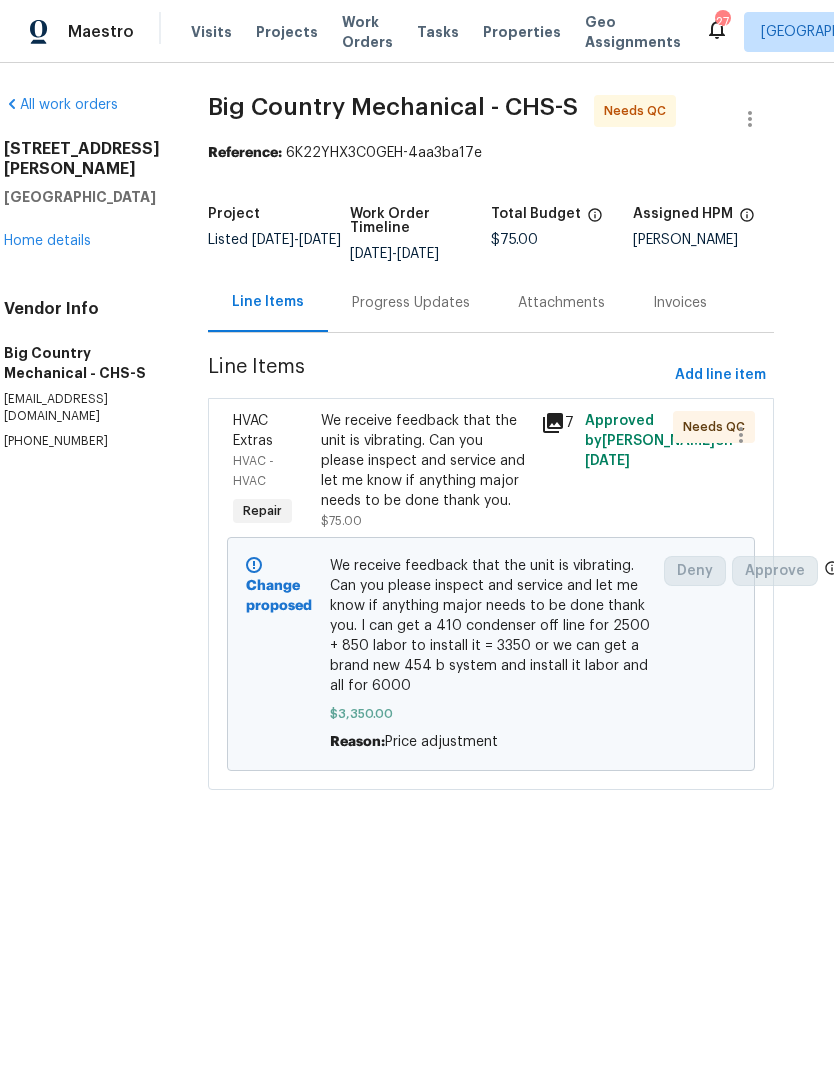 click on "Home details" at bounding box center (47, 241) 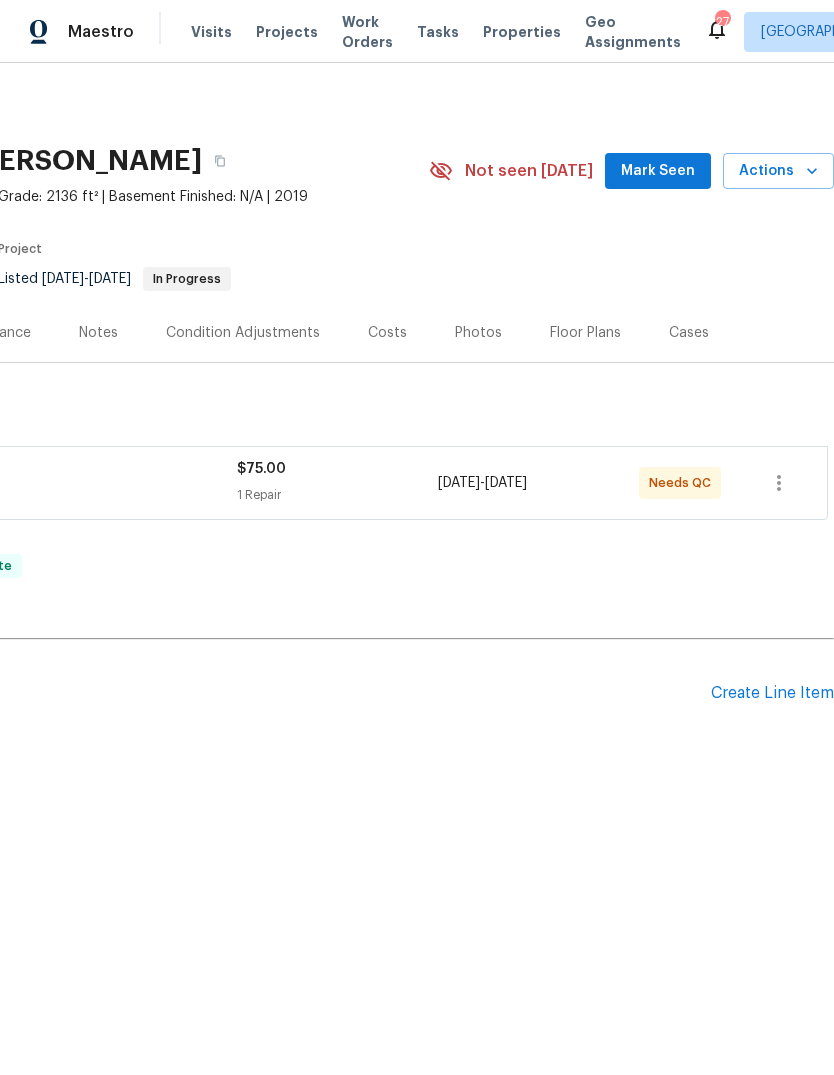 scroll, scrollTop: 0, scrollLeft: 296, axis: horizontal 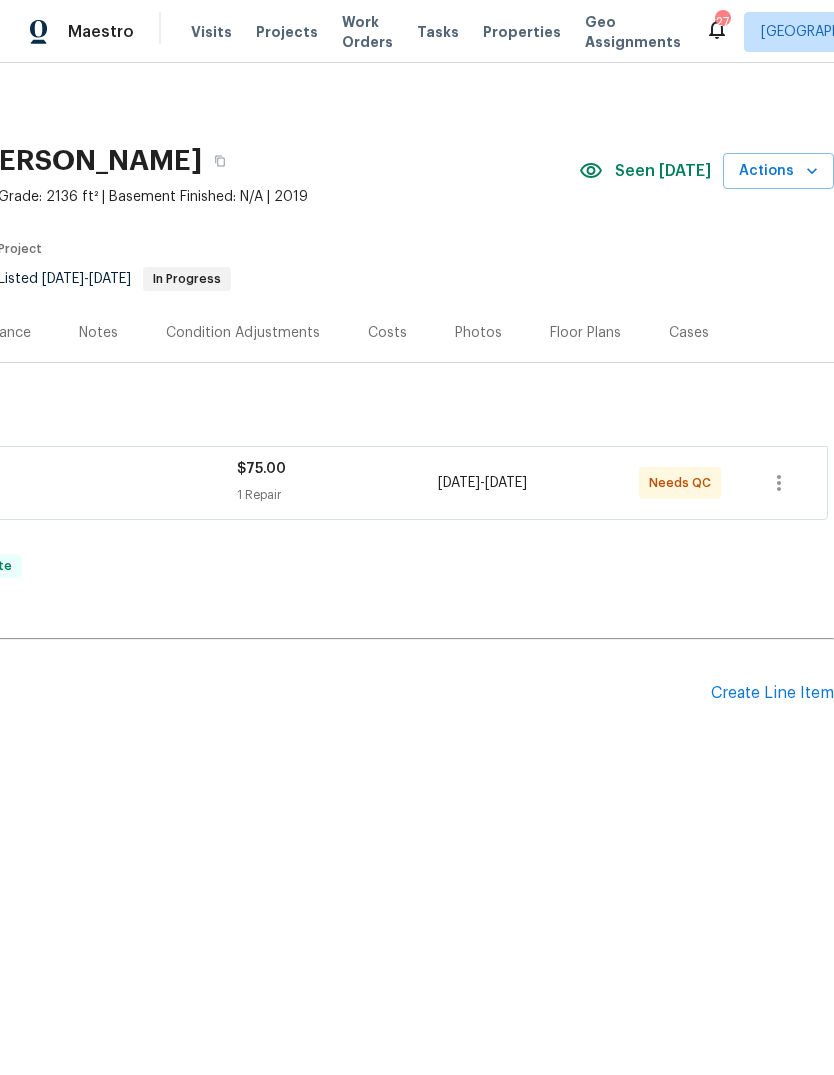 click on "Properties" at bounding box center [522, 32] 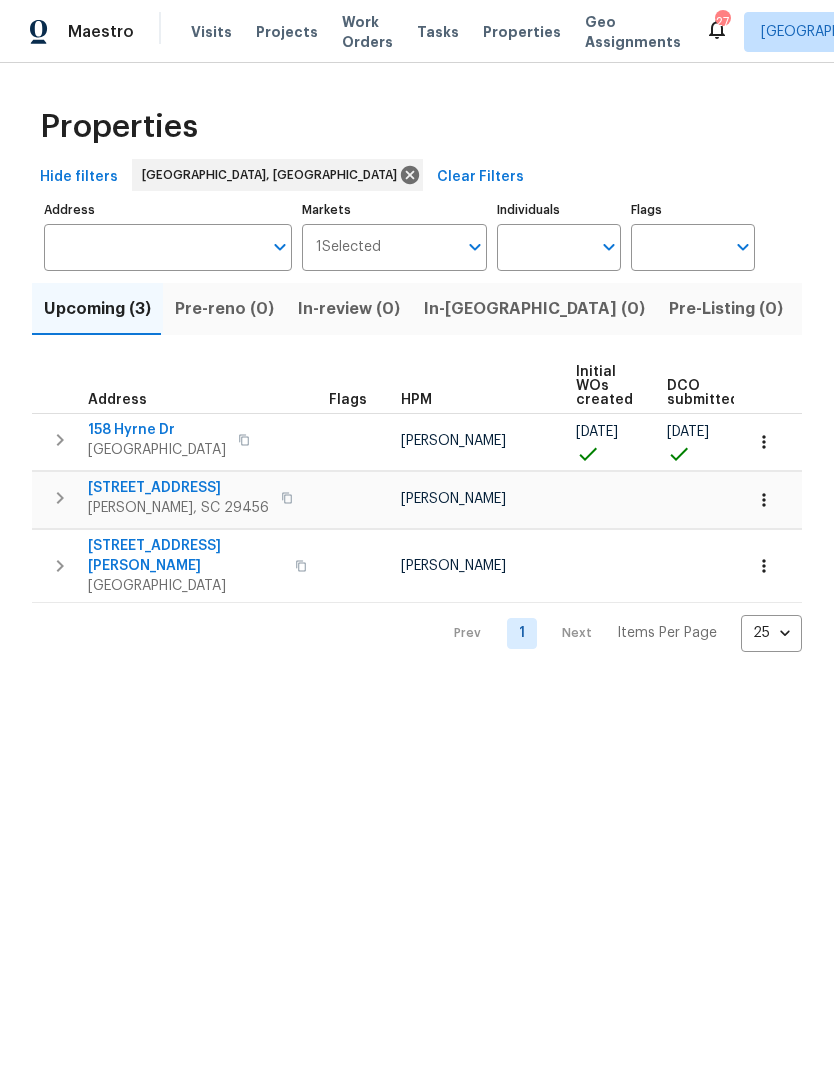 click on "Listed (23)" at bounding box center [849, 309] 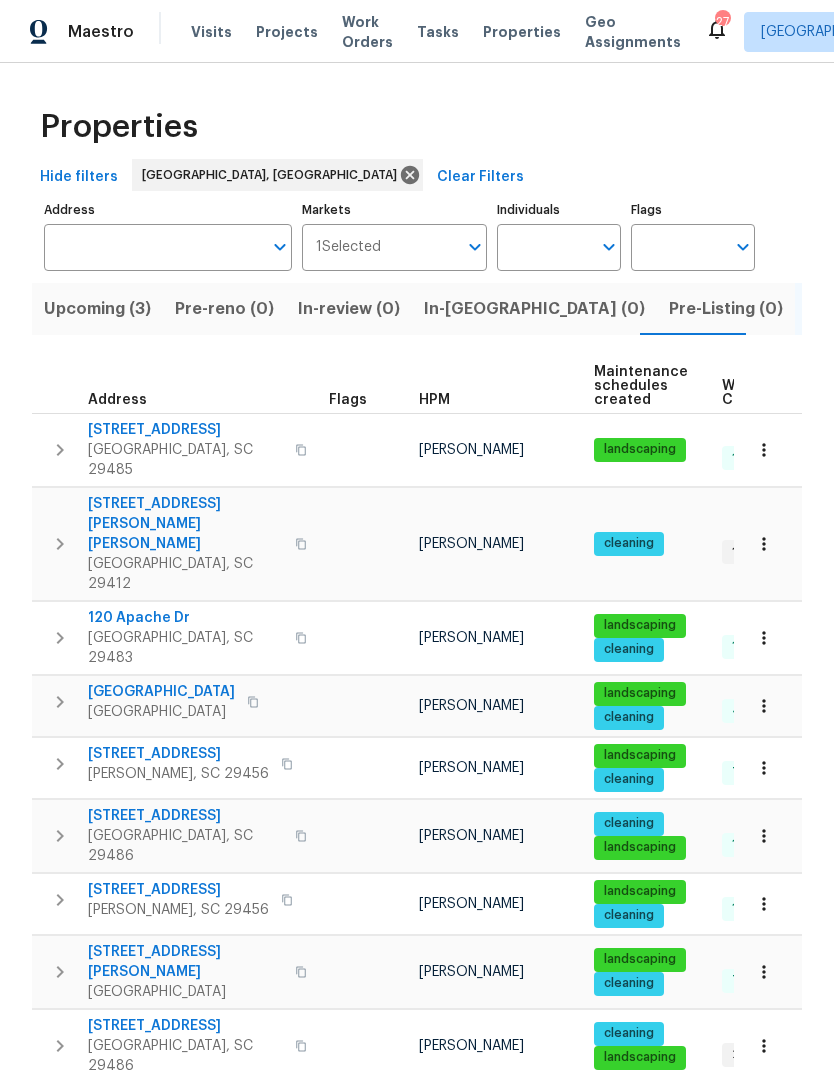 click on "Resale (17)" at bounding box center (958, 309) 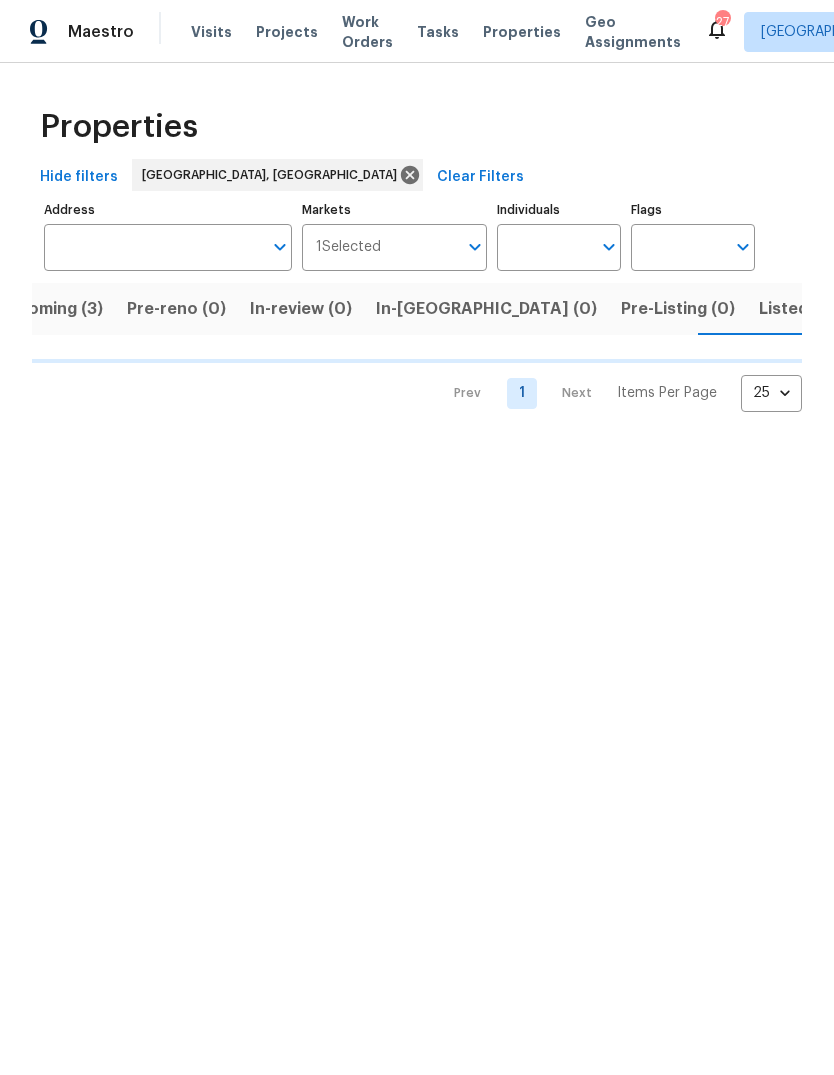 scroll, scrollTop: 0, scrollLeft: 49, axis: horizontal 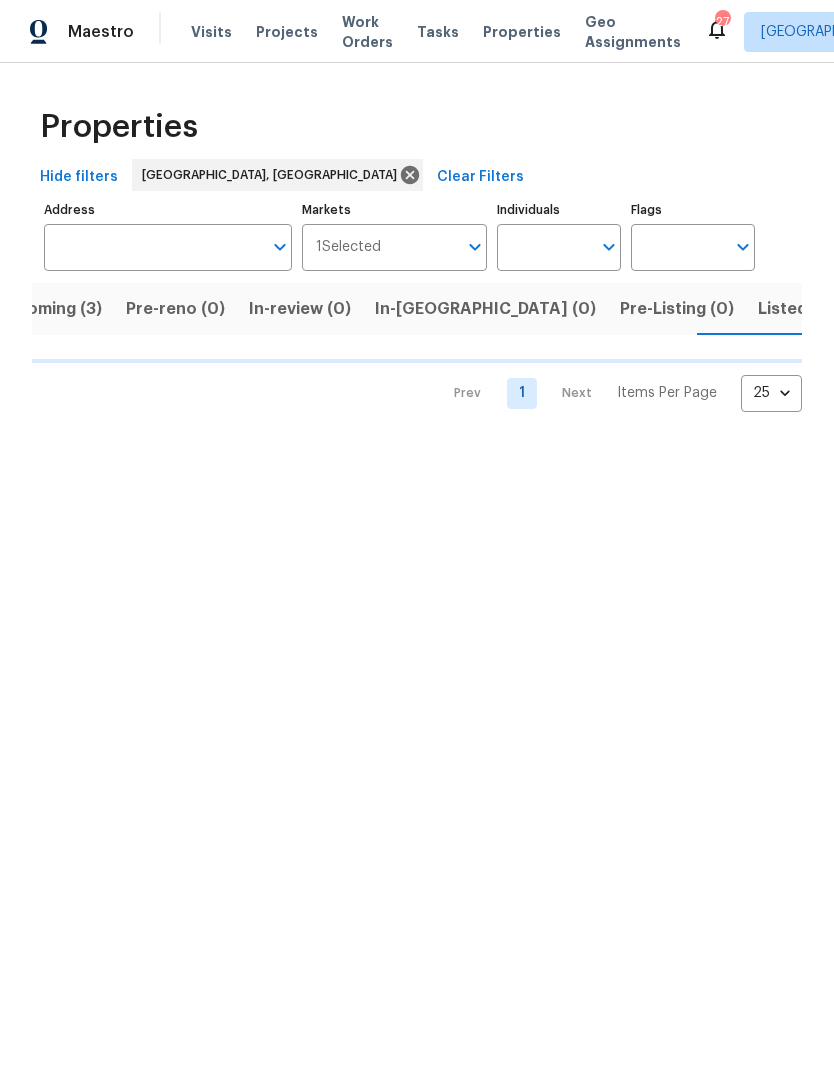click on "Listed (23)" at bounding box center [800, 309] 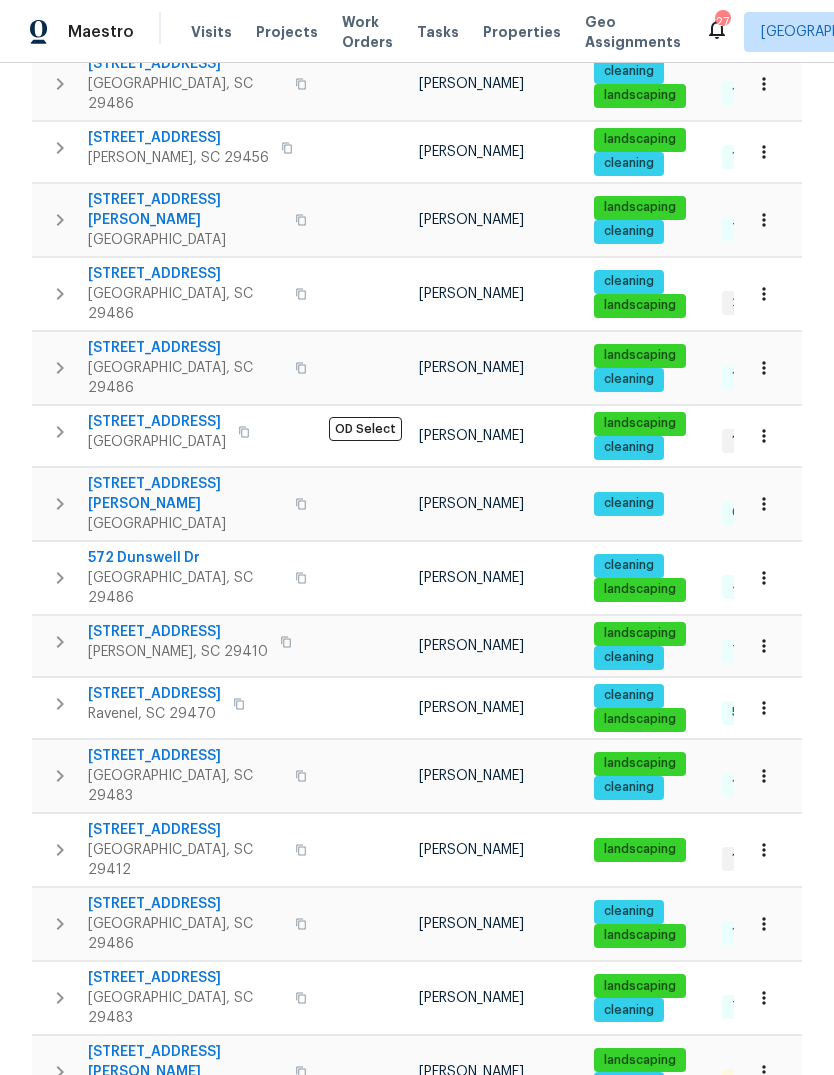 scroll, scrollTop: 751, scrollLeft: 0, axis: vertical 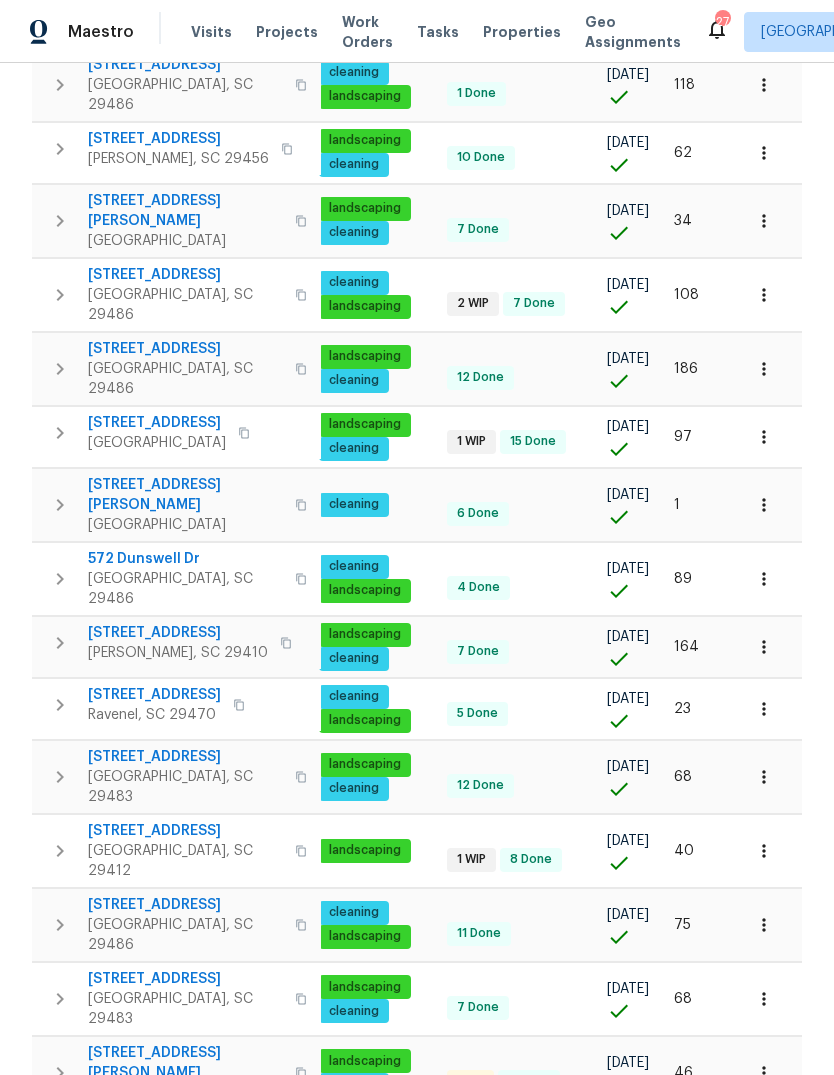 click 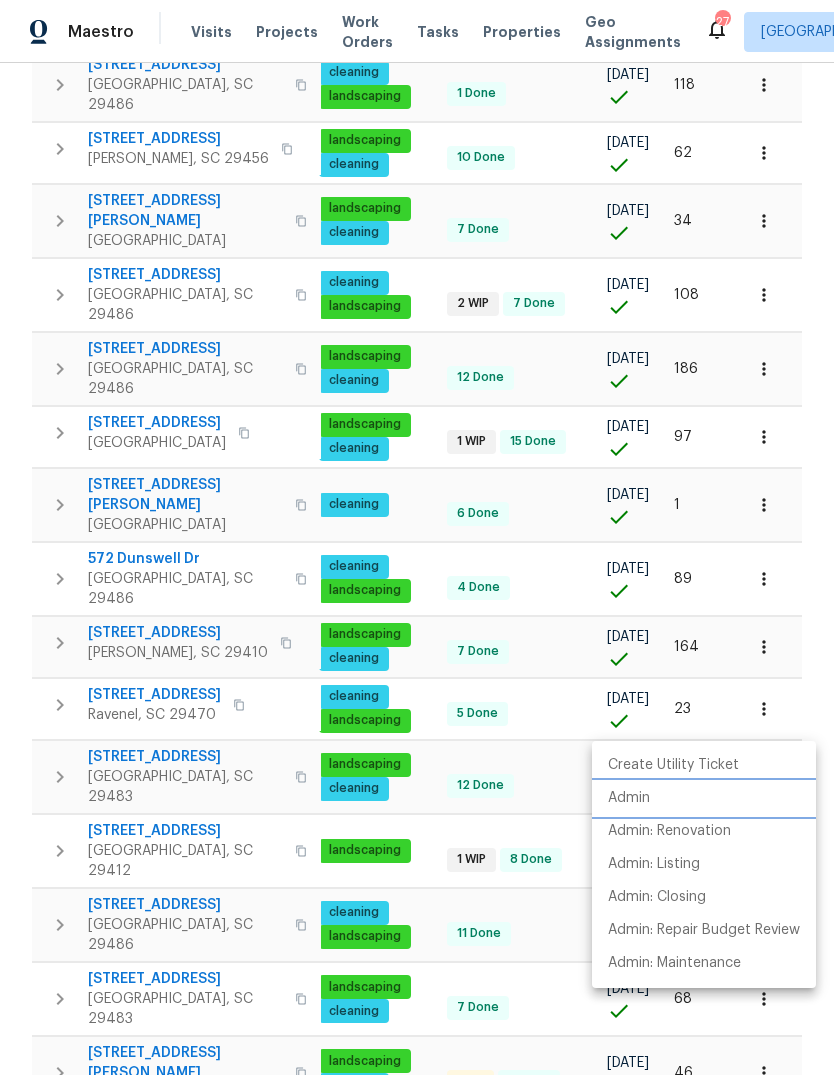 click on "Admin" at bounding box center [704, 798] 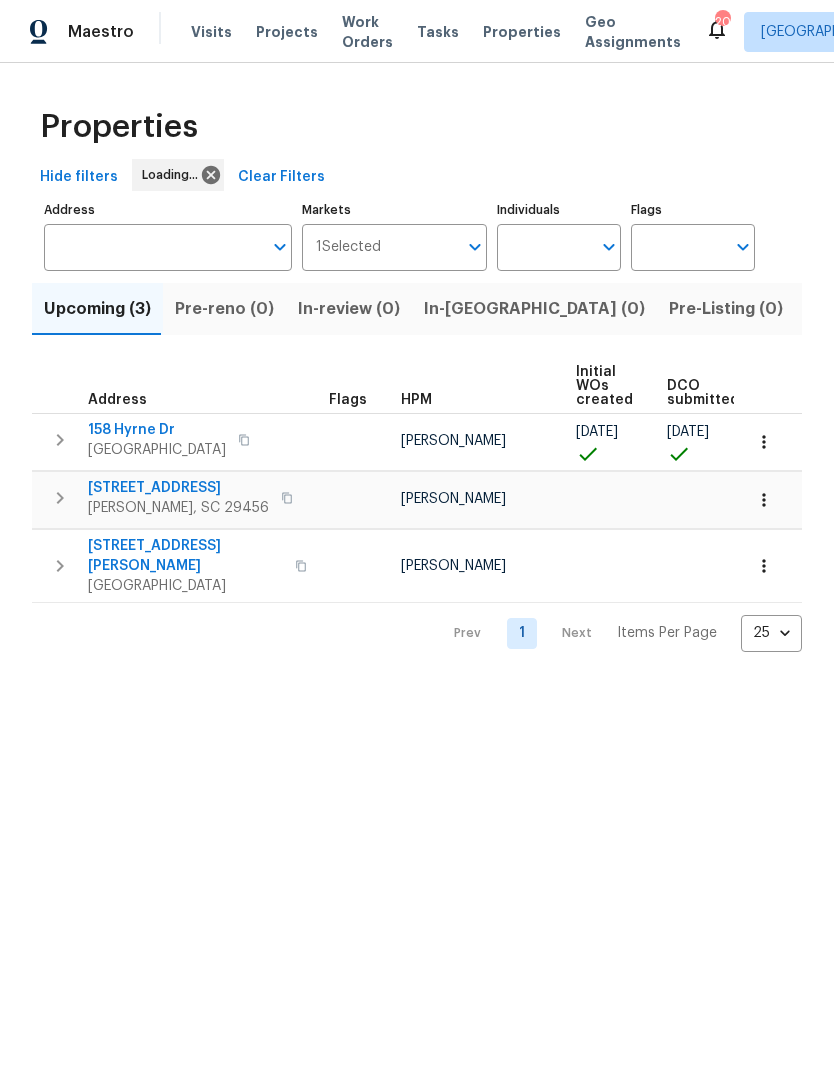 scroll, scrollTop: 0, scrollLeft: 0, axis: both 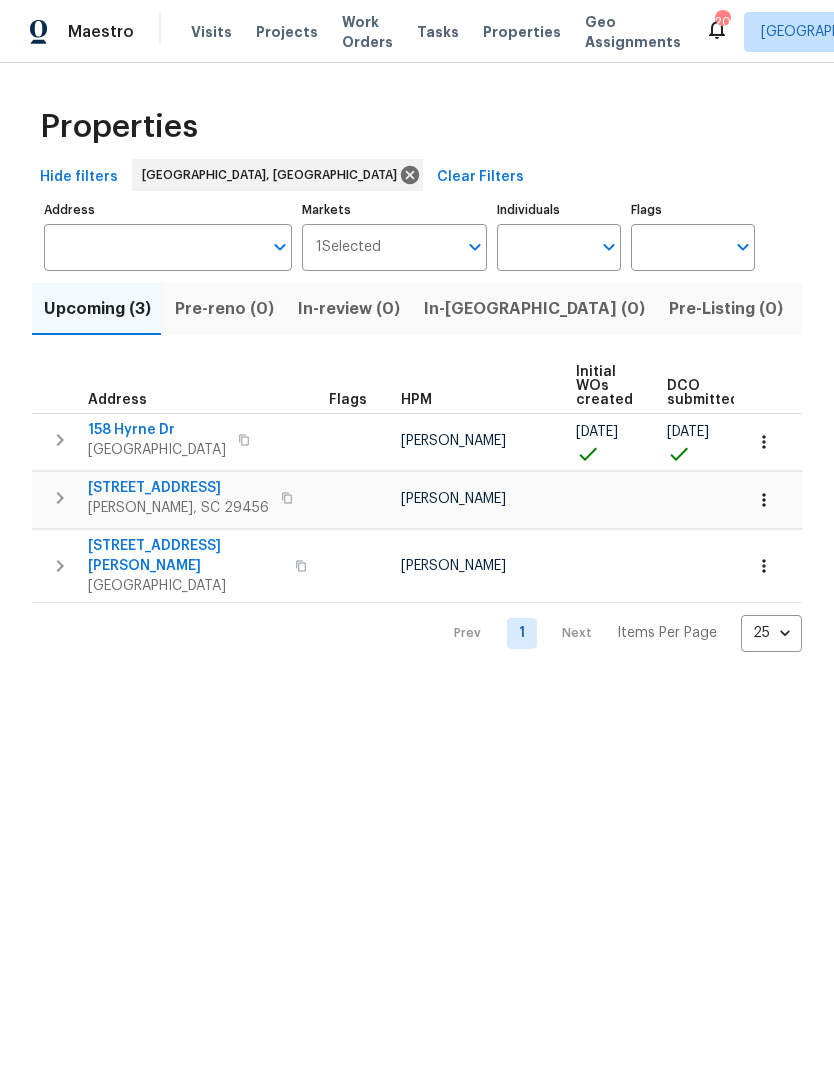 click on "Listed (23)" at bounding box center [849, 309] 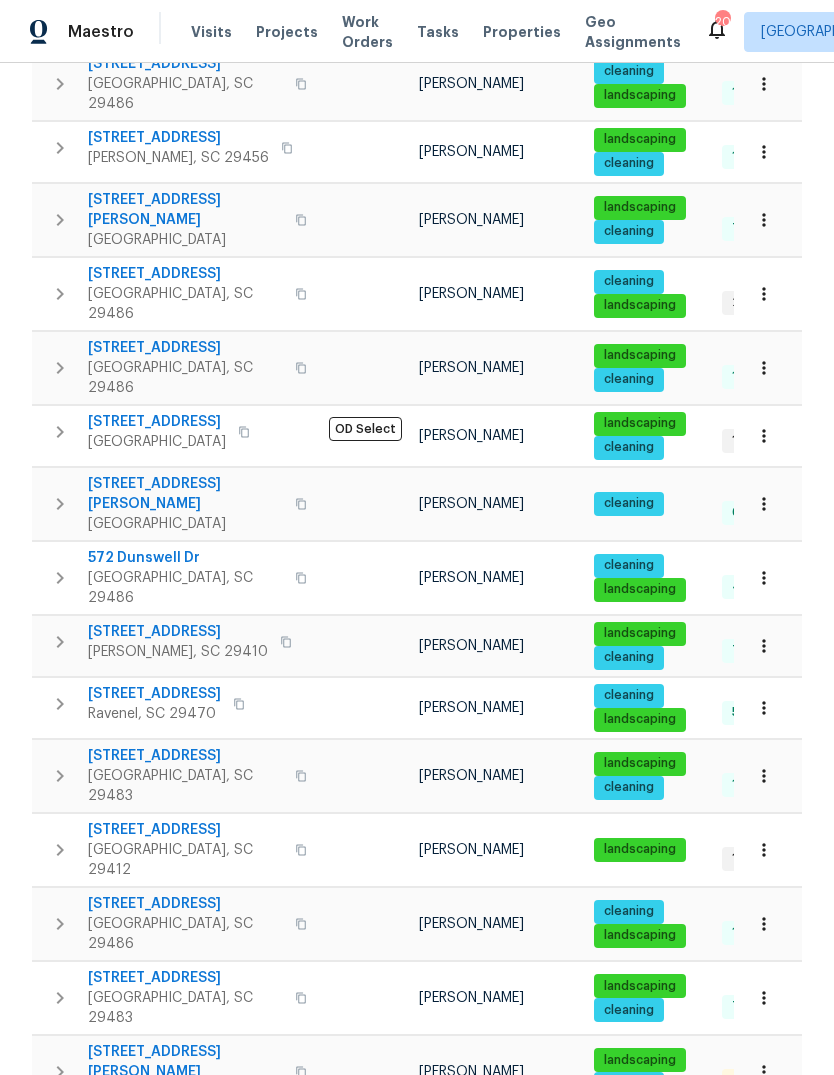 scroll, scrollTop: 751, scrollLeft: 0, axis: vertical 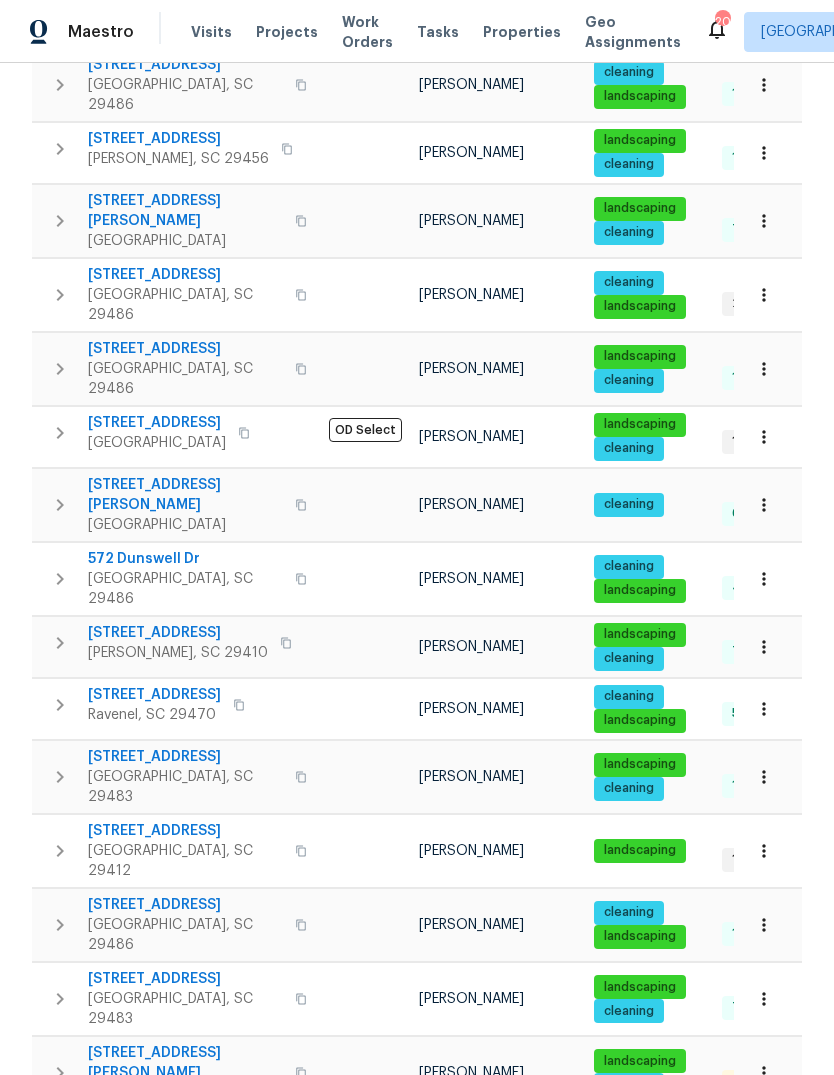 click 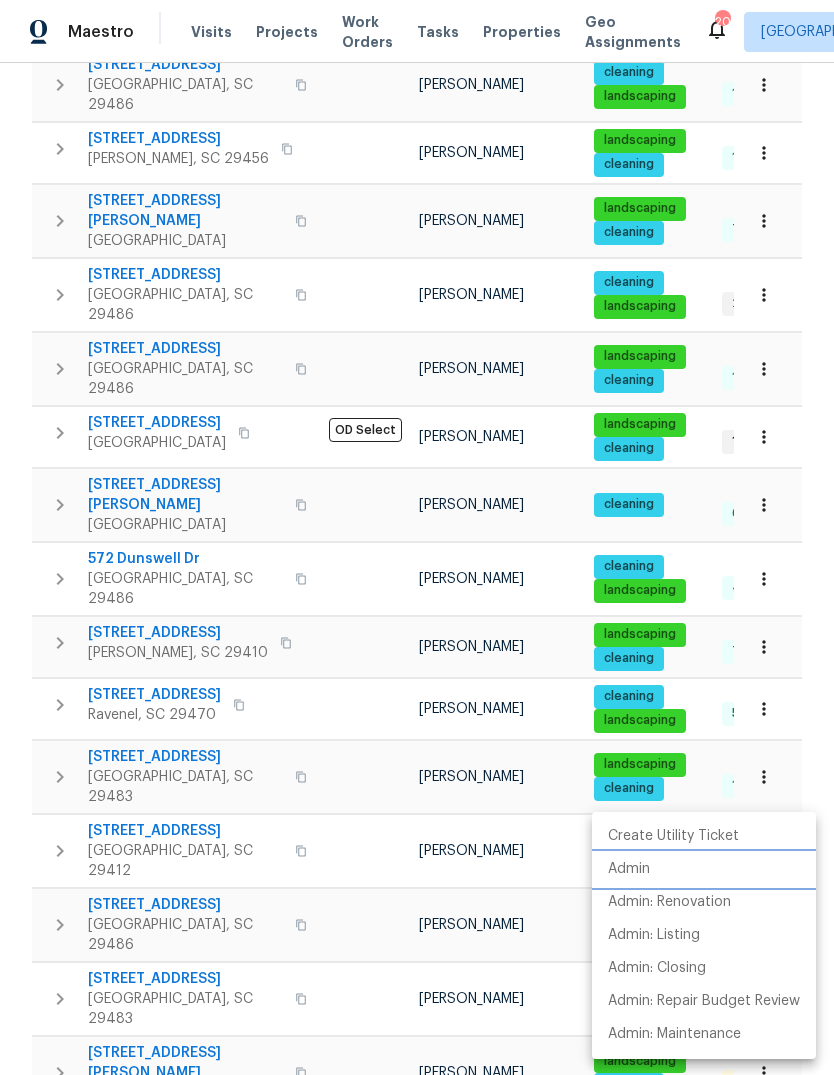 click on "Admin" at bounding box center [704, 869] 